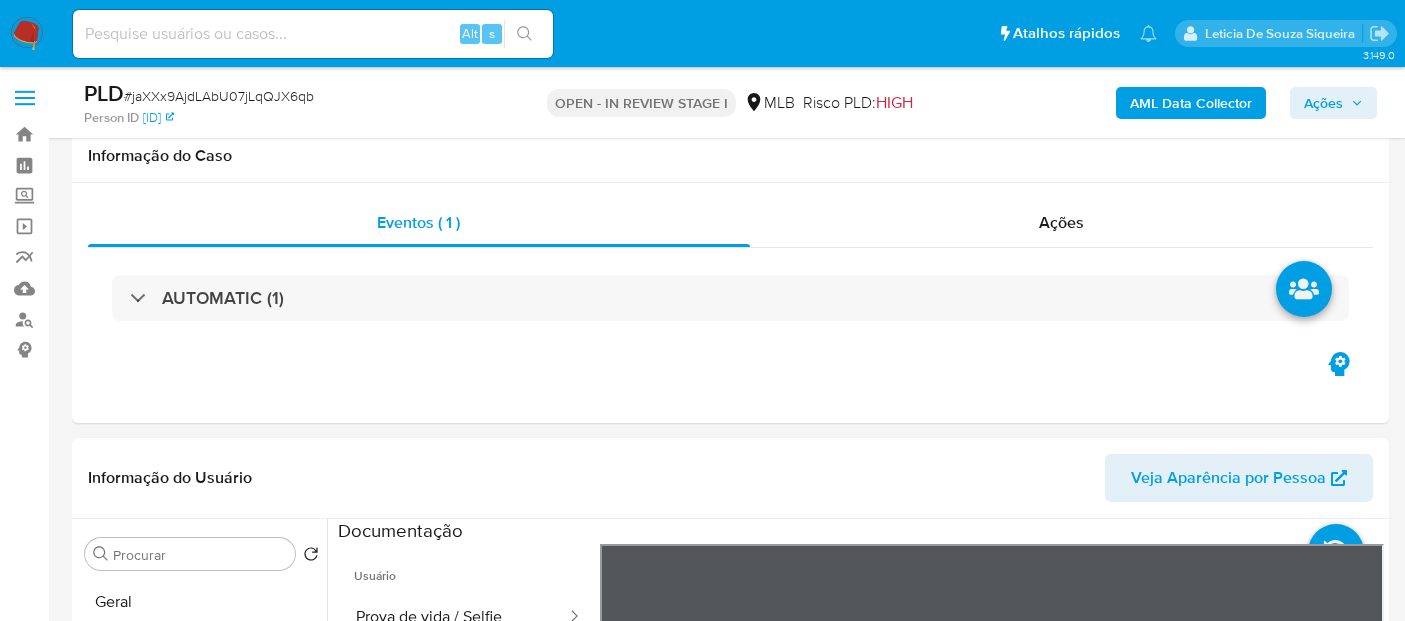 scroll, scrollTop: 333, scrollLeft: 0, axis: vertical 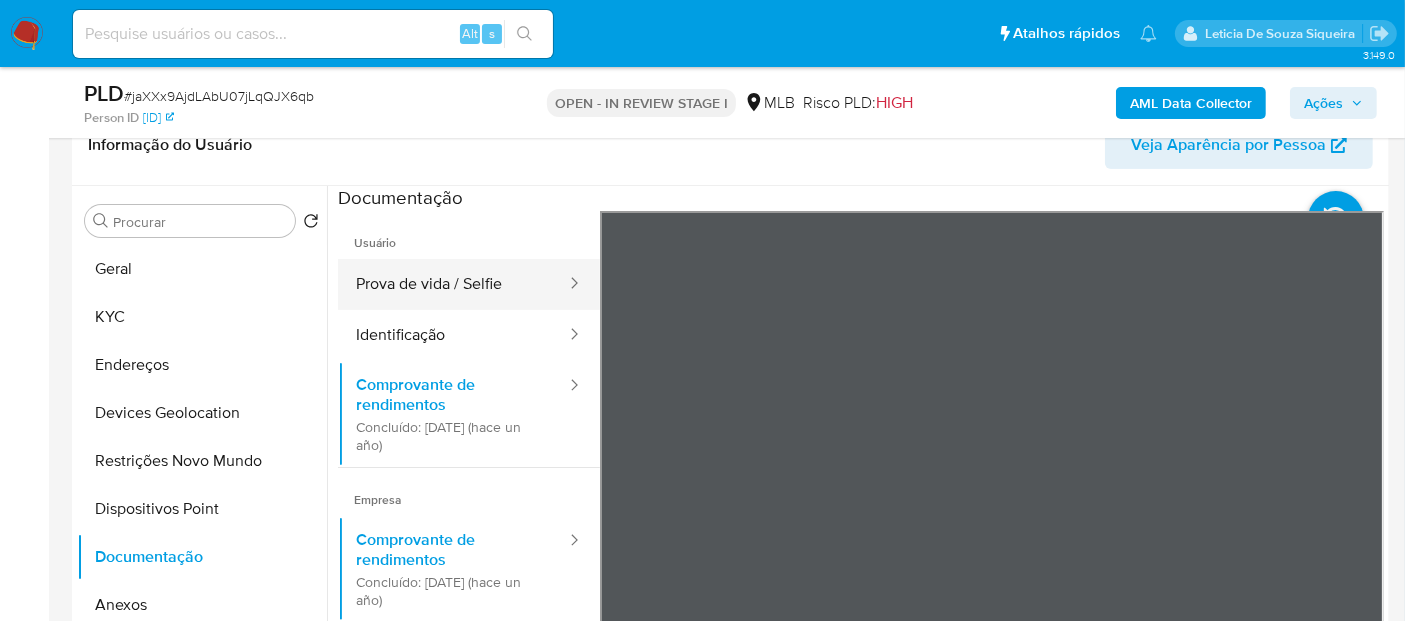 click on "Prova de vida / Selfie" at bounding box center (453, 284) 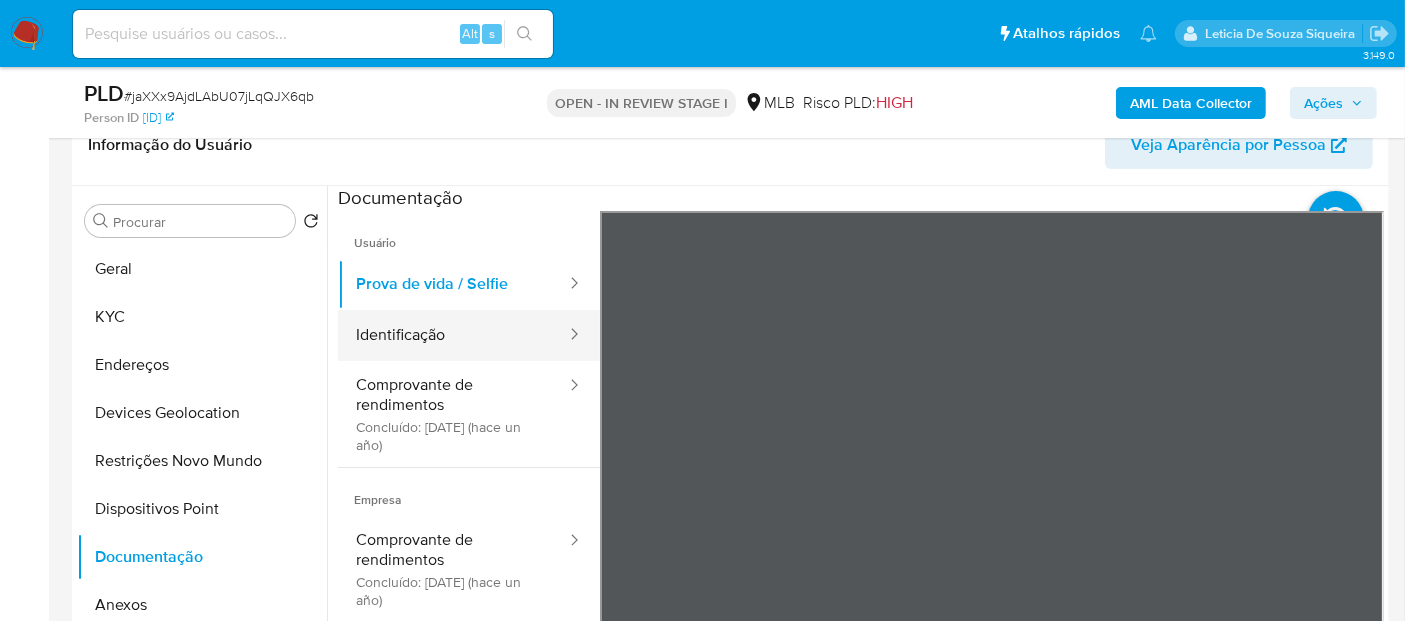 click at bounding box center [568, 335] 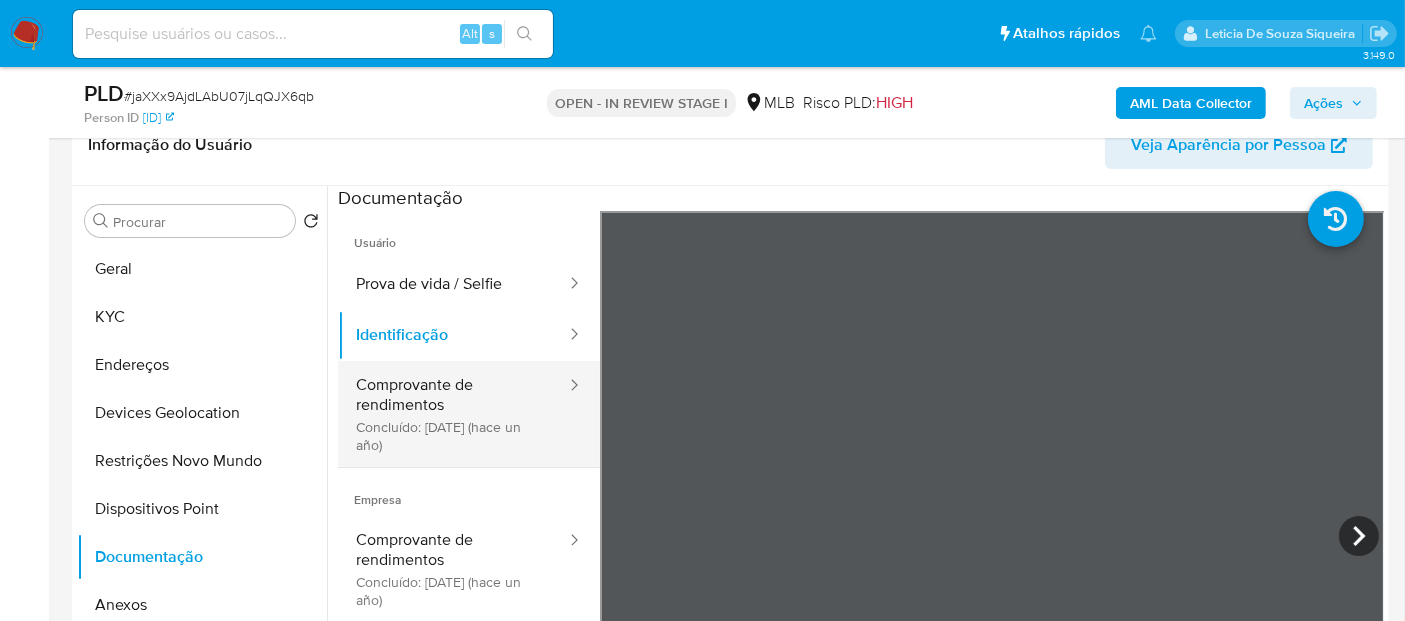 click on "Comprovante de rendimentos Concluído: 12/03/2024 (hace un año)" at bounding box center (453, 414) 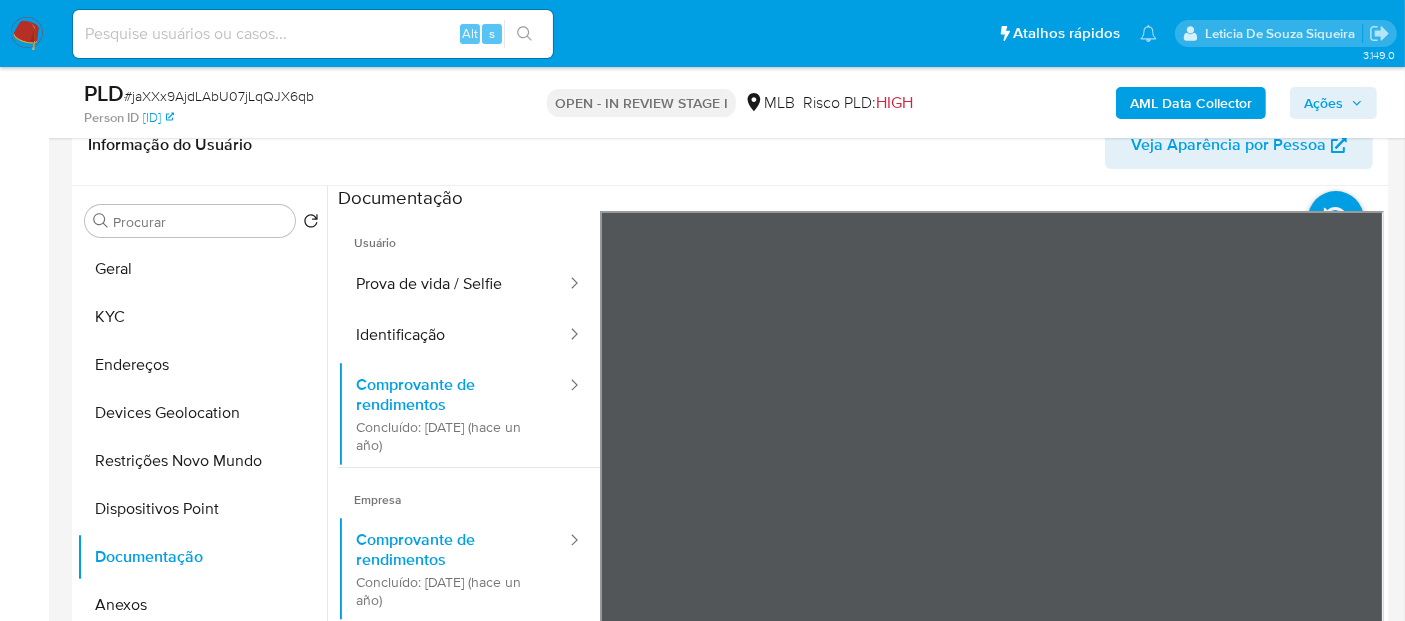 click on "Pausado Ver notificaciones Alt s Atalhos rápidos   Presiona las siguientes teclas para acceder a algunas de las funciones Pesquisar caso ou usuário Alt s Voltar para casa Alt h Adicione um comentário Alt c Ir para a resolução de um caso Alt r Adicionar um anexo Alt a Solicitar desafio KYC Alt 3 Adicionar restrição Alt 4 Remover restrição Alt 5 Leticia De Souza Siqueira Bandeja Painel Screening Pesquisa em Listas Watchlist Ferramentas Operações em massa relatórios Mulan Localizador de pessoas Consolidado 3.149.0 Atribuiu o   lsiqueira   Asignado el: 24/07/2025 16:22:34 Criou: 12/07/2025   Criou: 12/07/2025 00:52:36 - Expira em 20 dias   Expira em 26/08/2025 00:52:36 PLD # jaXXx9AjdLAbU07jLqQJX6qb Person ID d8ab182a8fea14b97566a133b791c278 OPEN - IN REVIEW STAGE I  MLB Risco PLD:  HIGH AML Data Collector Ações Informação do Caso Eventos ( 1 ) Ações AUTOMATIC (1) Informação do Usuário Veja Aparência por Pessoa Procurar   Retornar ao pedido padrão Geral KYC Endereços Devices Geolocation Id" at bounding box center (702, 1706) 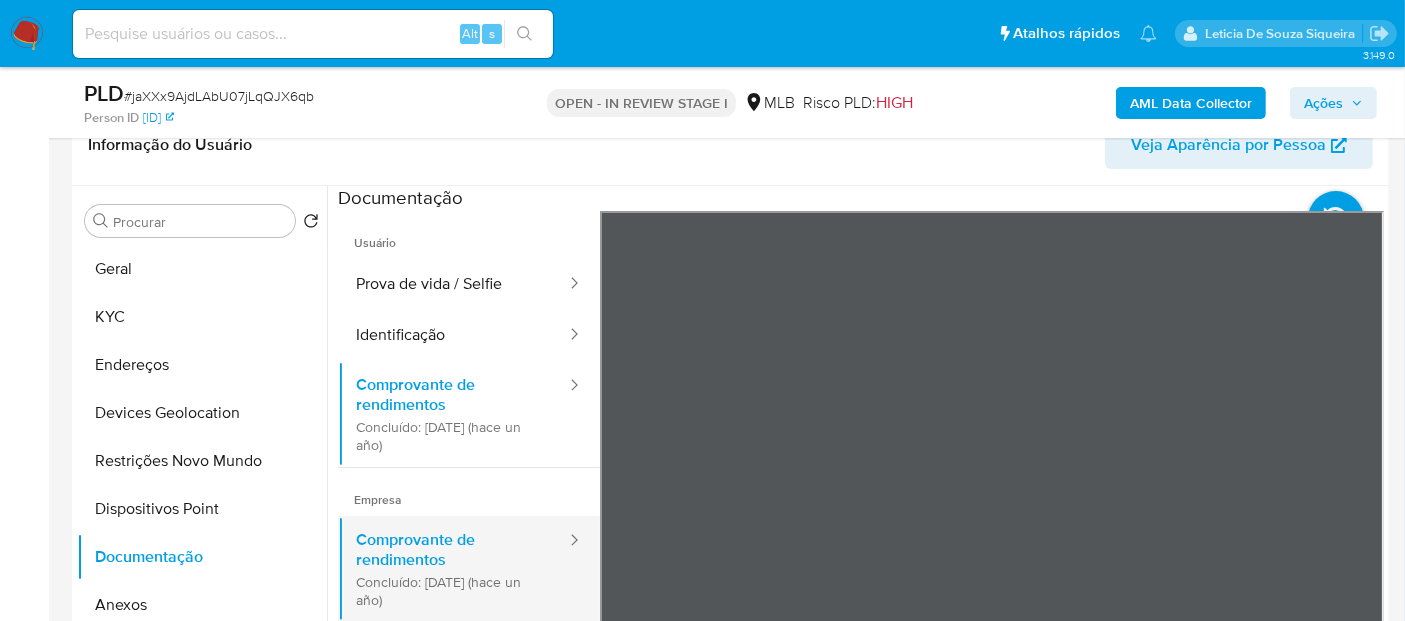 click on "Comprovante de rendimentos Concluído: 12/03/2024 (hace un año)" at bounding box center [453, 569] 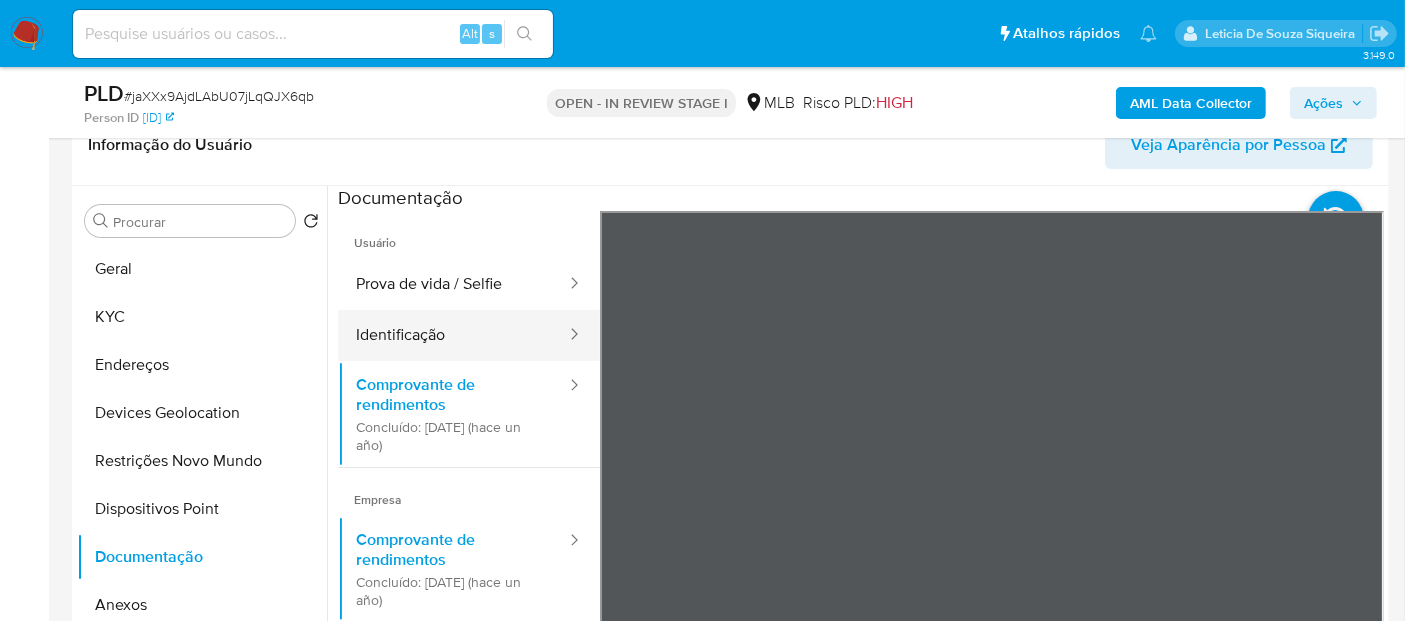 drag, startPoint x: 457, startPoint y: 335, endPoint x: 460, endPoint y: 324, distance: 11.401754 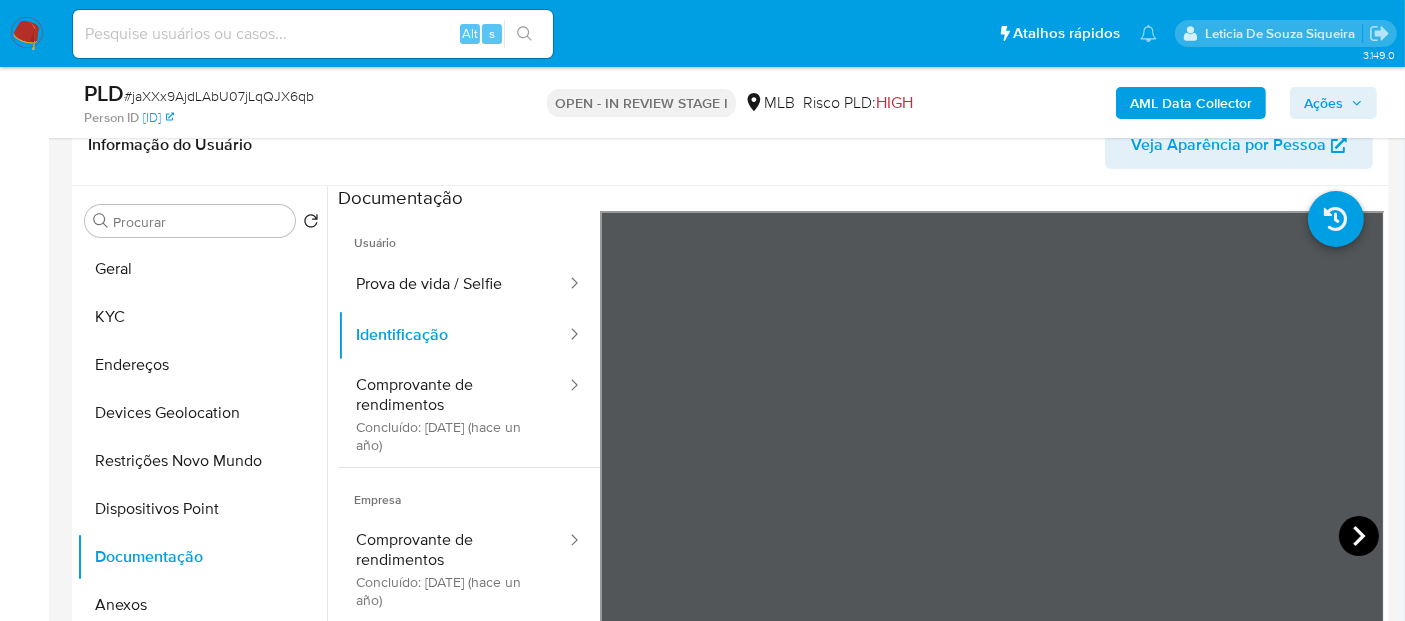 click 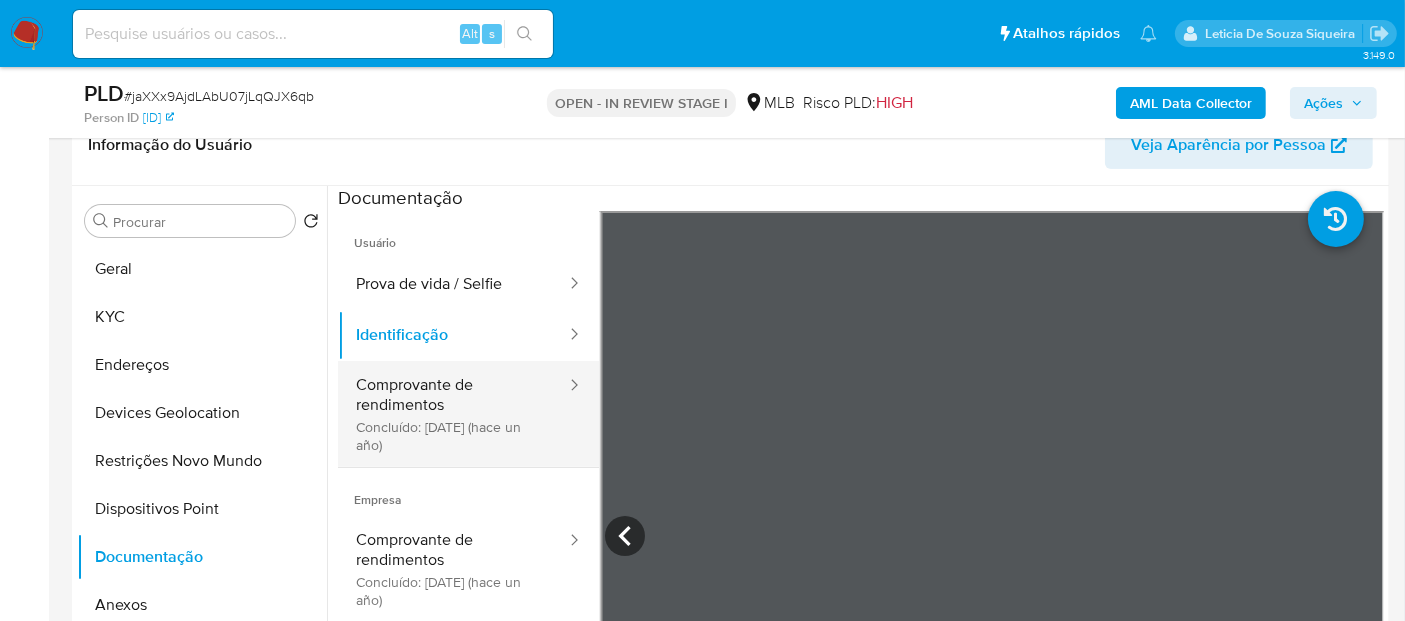 click on "Comprovante de rendimentos Concluído: 12/03/2024 (hace un año)" at bounding box center [453, 414] 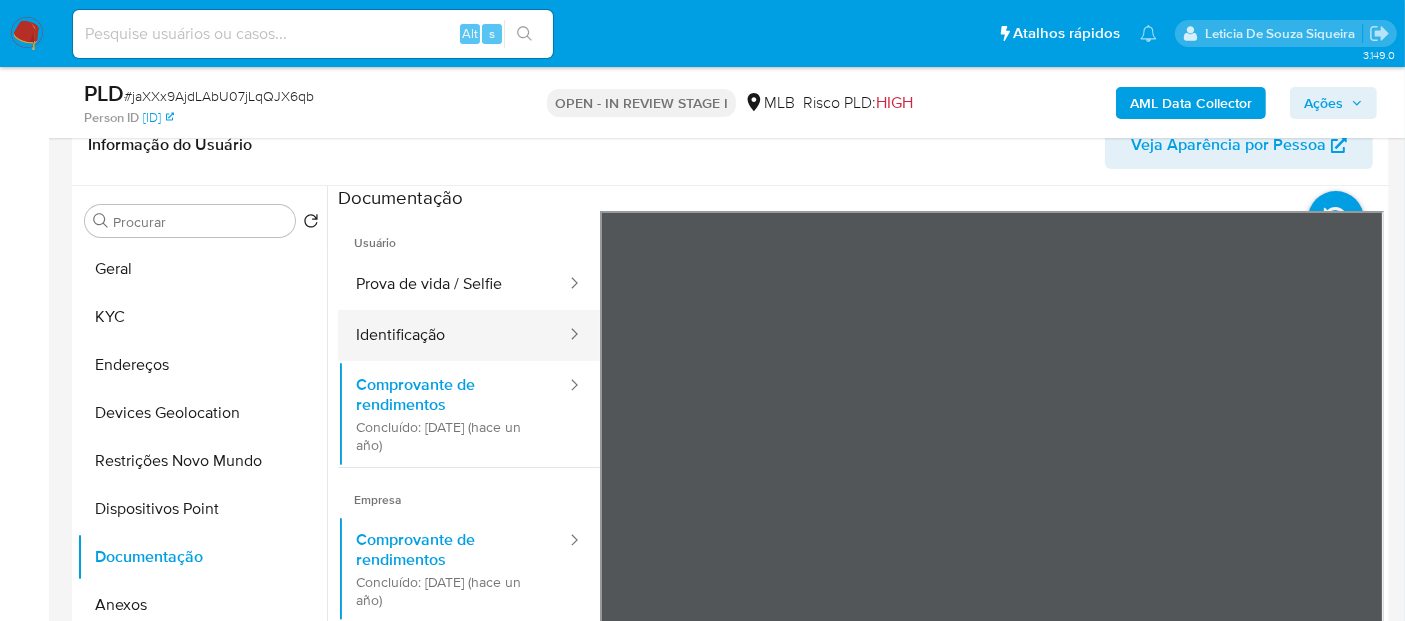 click on "Identificação" at bounding box center [453, 335] 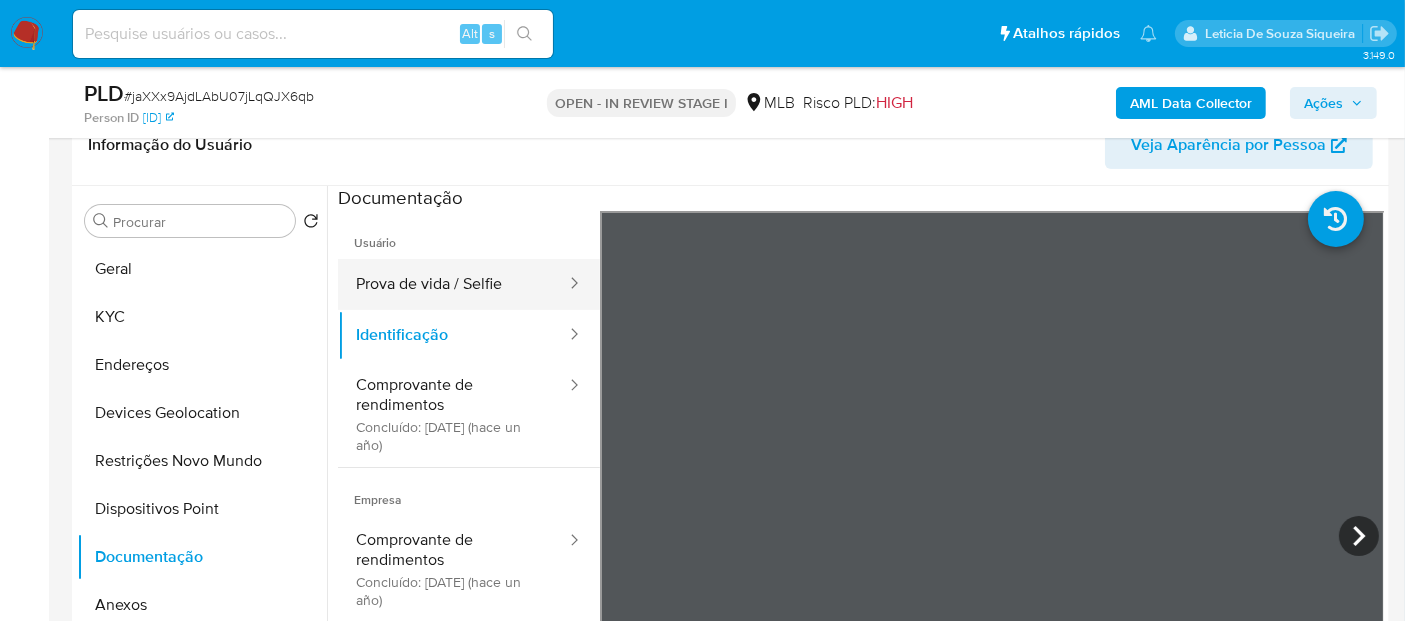 click on "Prova de vida / Selfie" at bounding box center (453, 284) 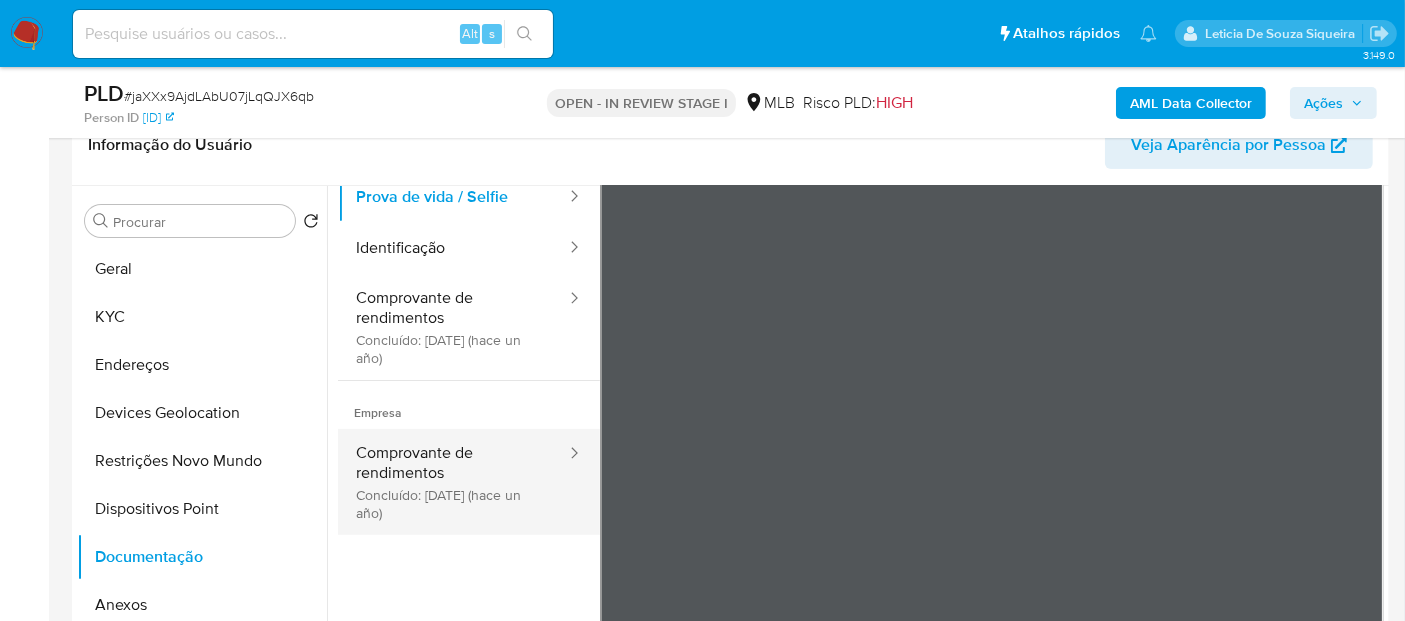 scroll, scrollTop: 168, scrollLeft: 0, axis: vertical 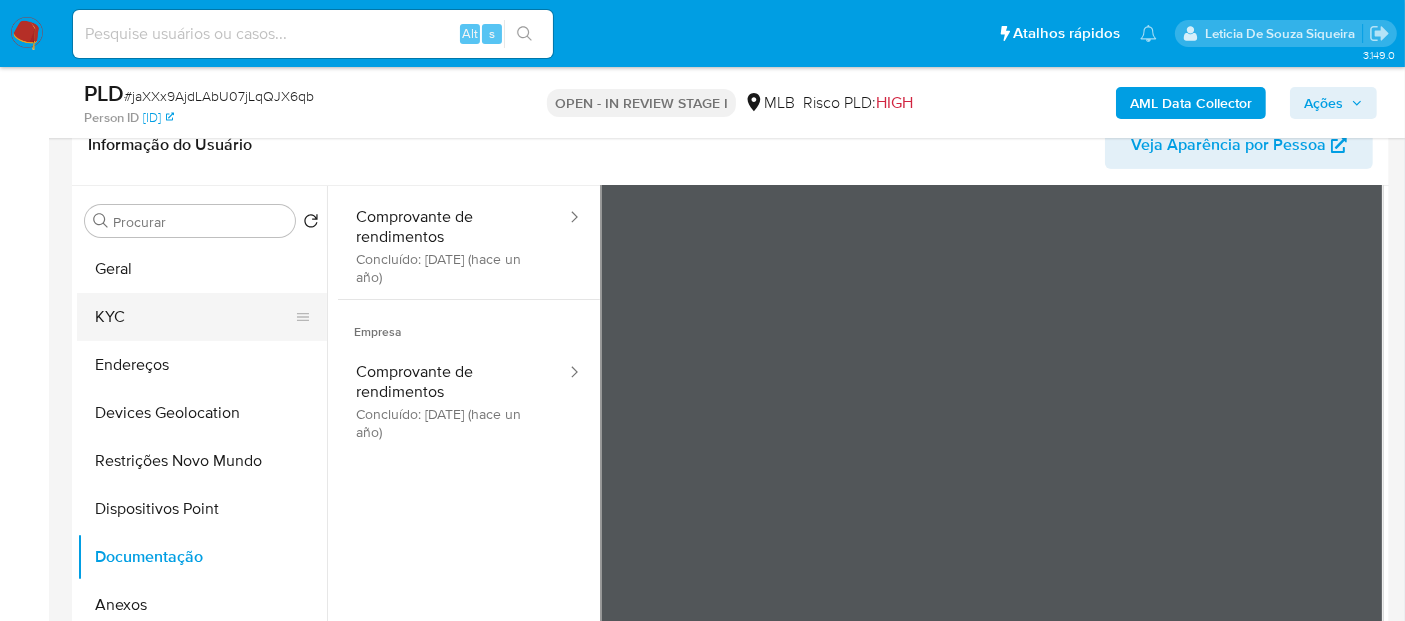 click on "KYC" at bounding box center (194, 317) 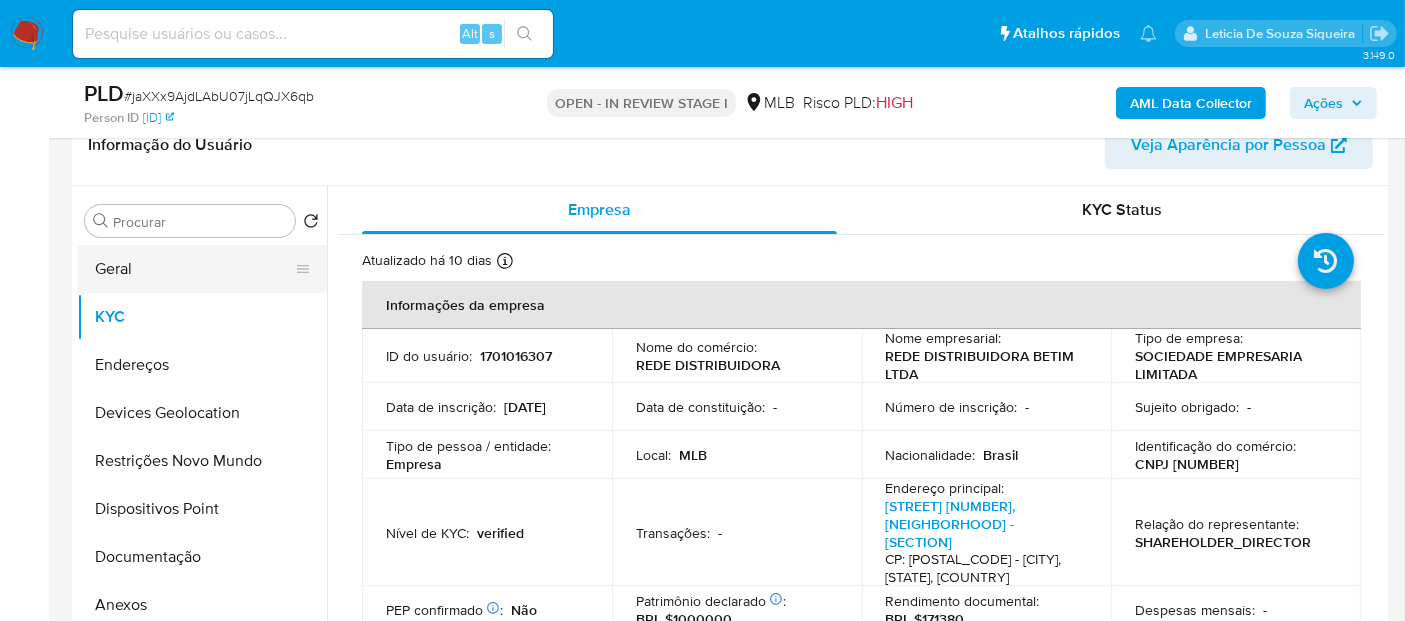 click on "Geral" at bounding box center (194, 269) 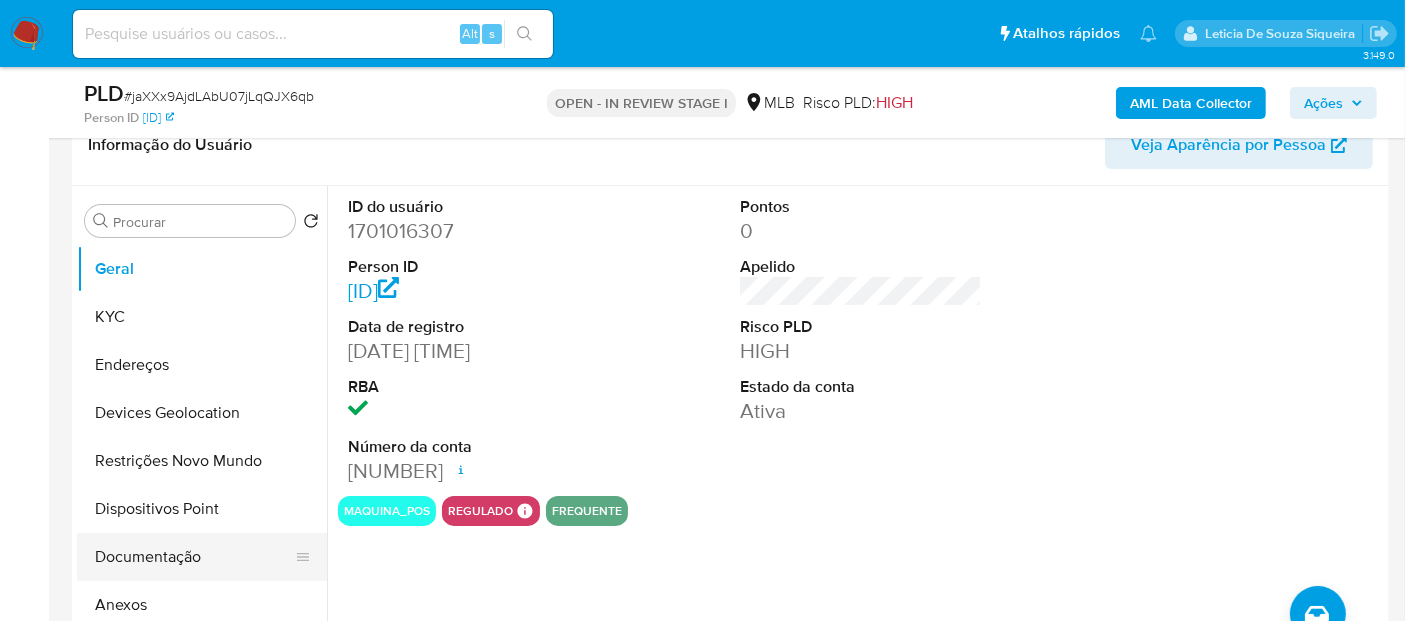 scroll, scrollTop: 222, scrollLeft: 0, axis: vertical 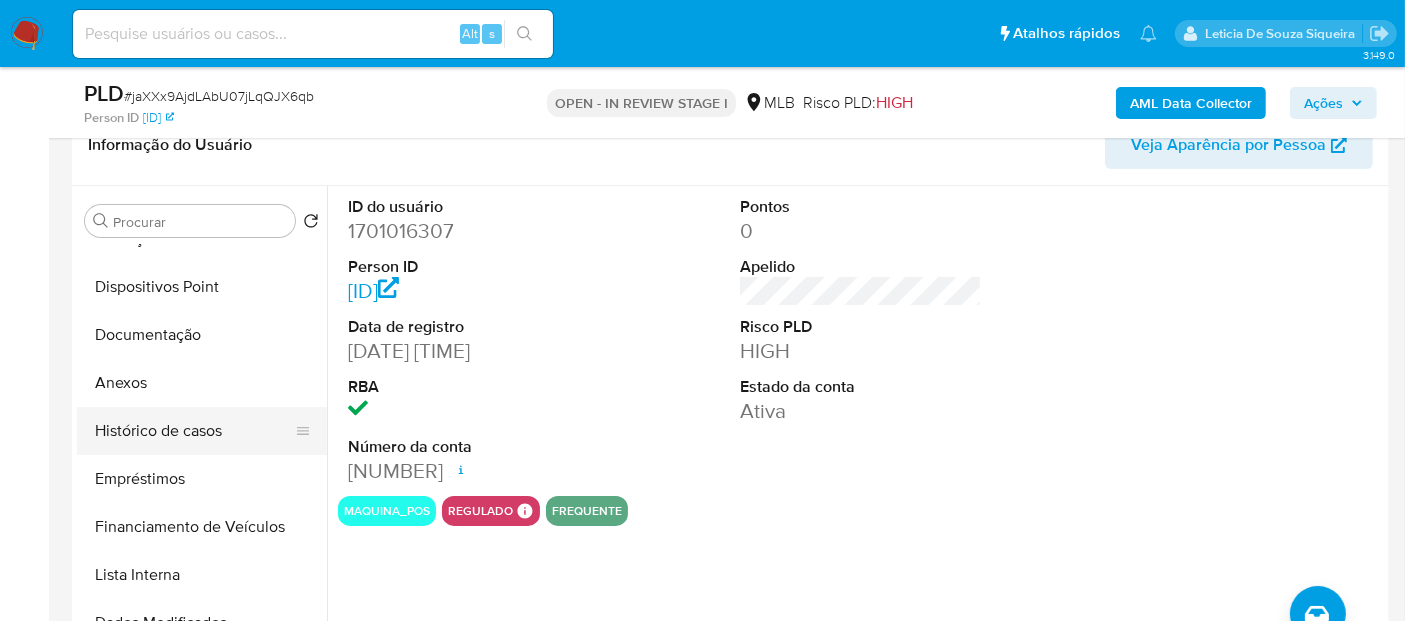 click on "Histórico de casos" at bounding box center [194, 431] 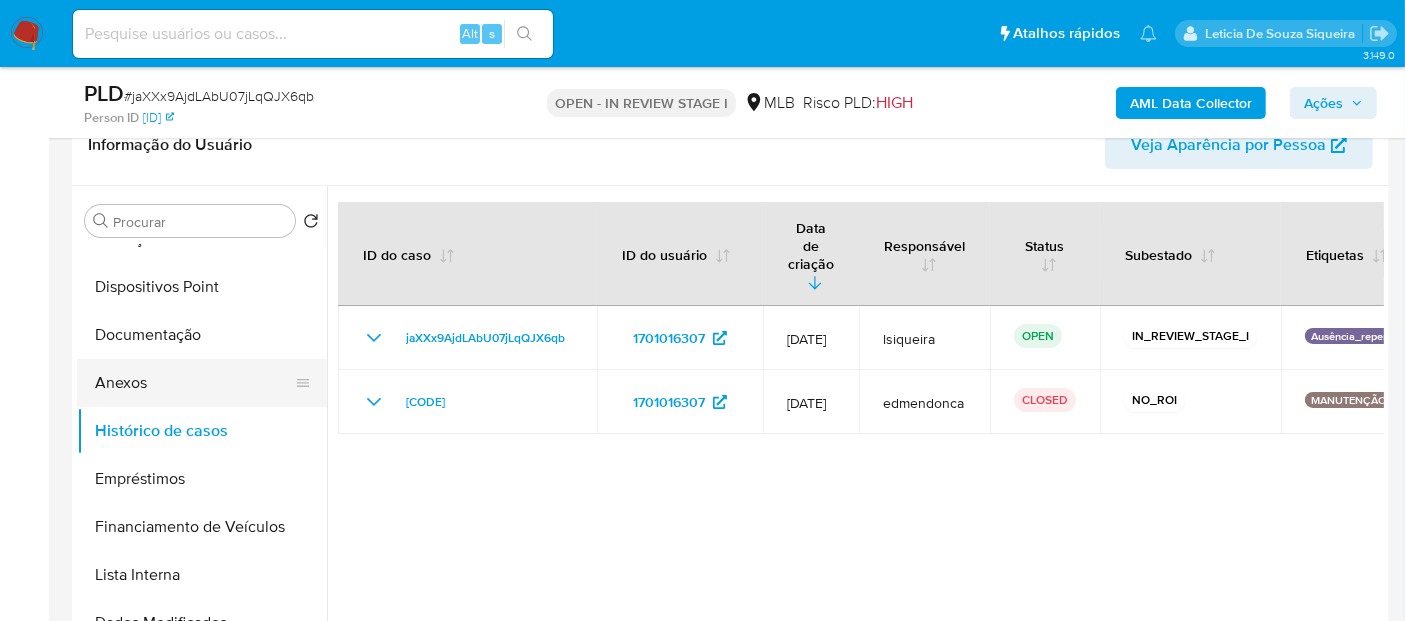 click on "Anexos" at bounding box center [194, 383] 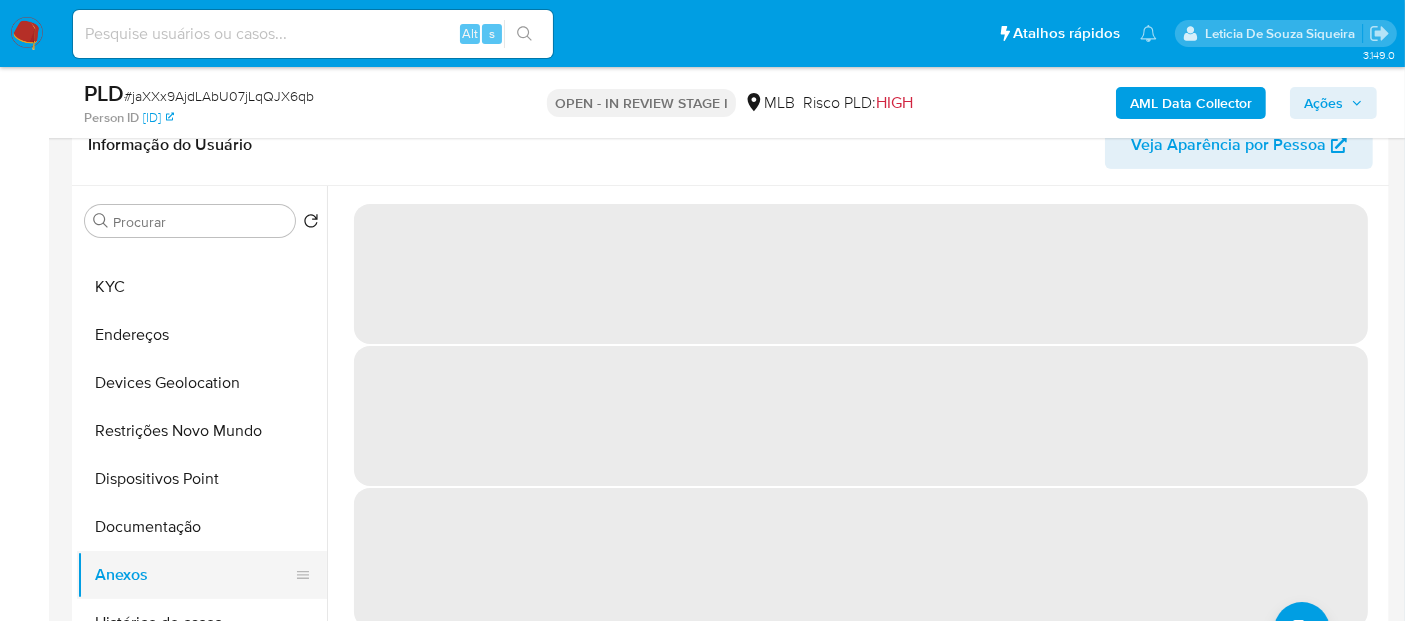 scroll, scrollTop: 0, scrollLeft: 0, axis: both 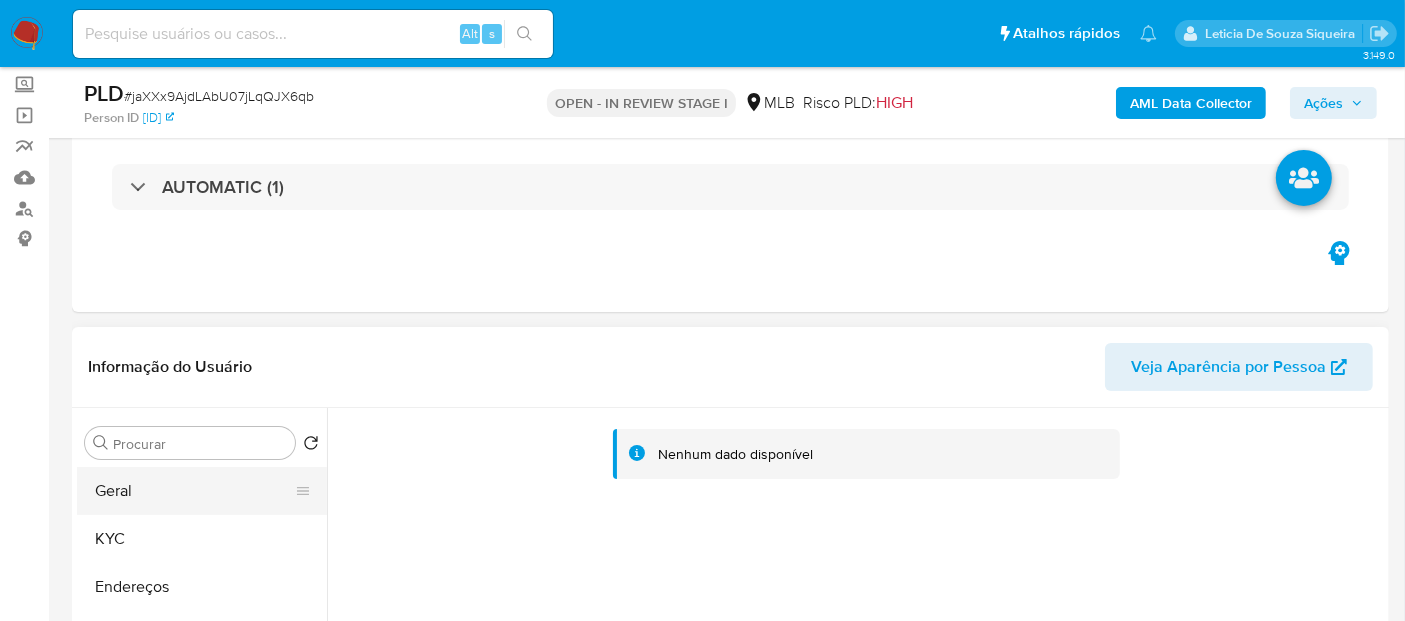 click on "Geral" at bounding box center [194, 491] 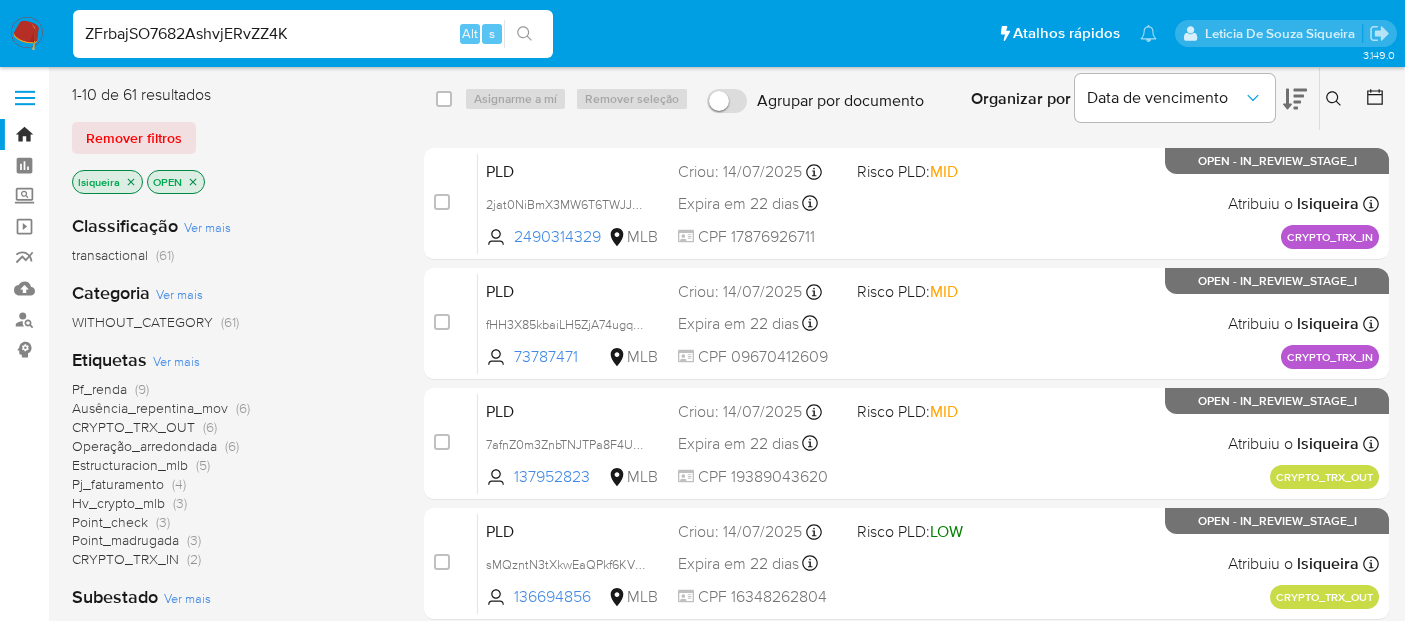 type on "ZFrbajSO7682AshvjERvZZ4K" 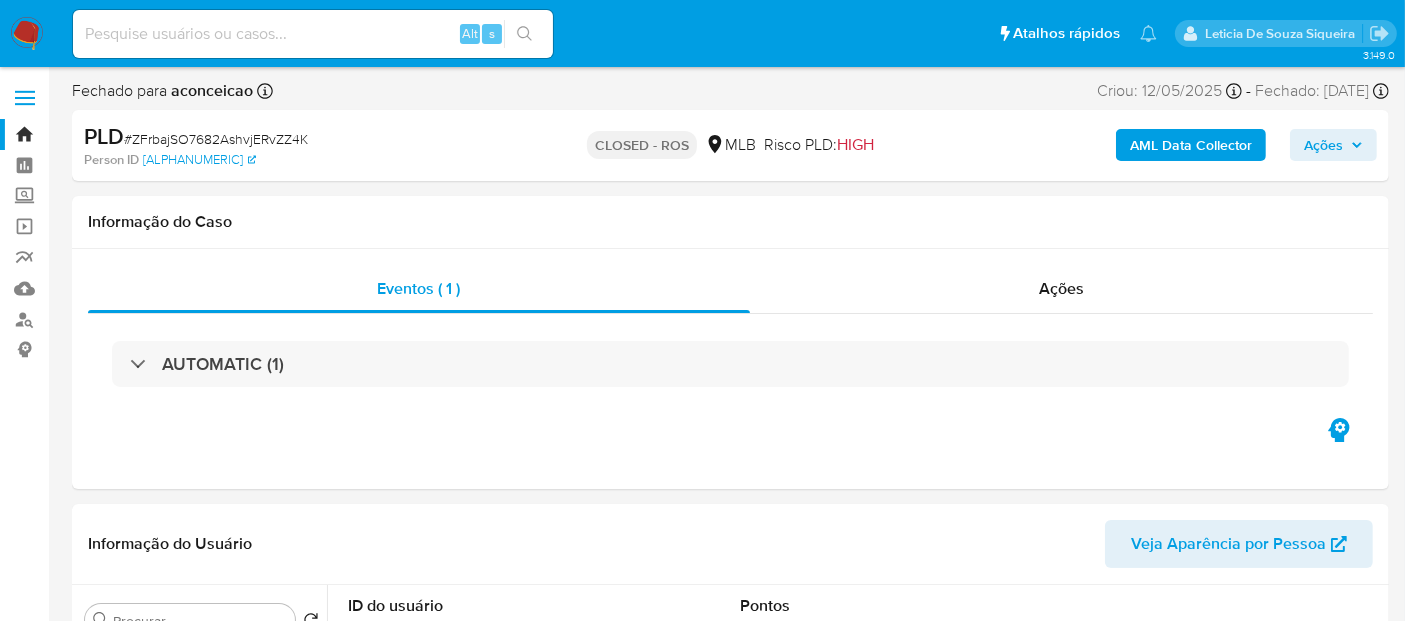 select on "10" 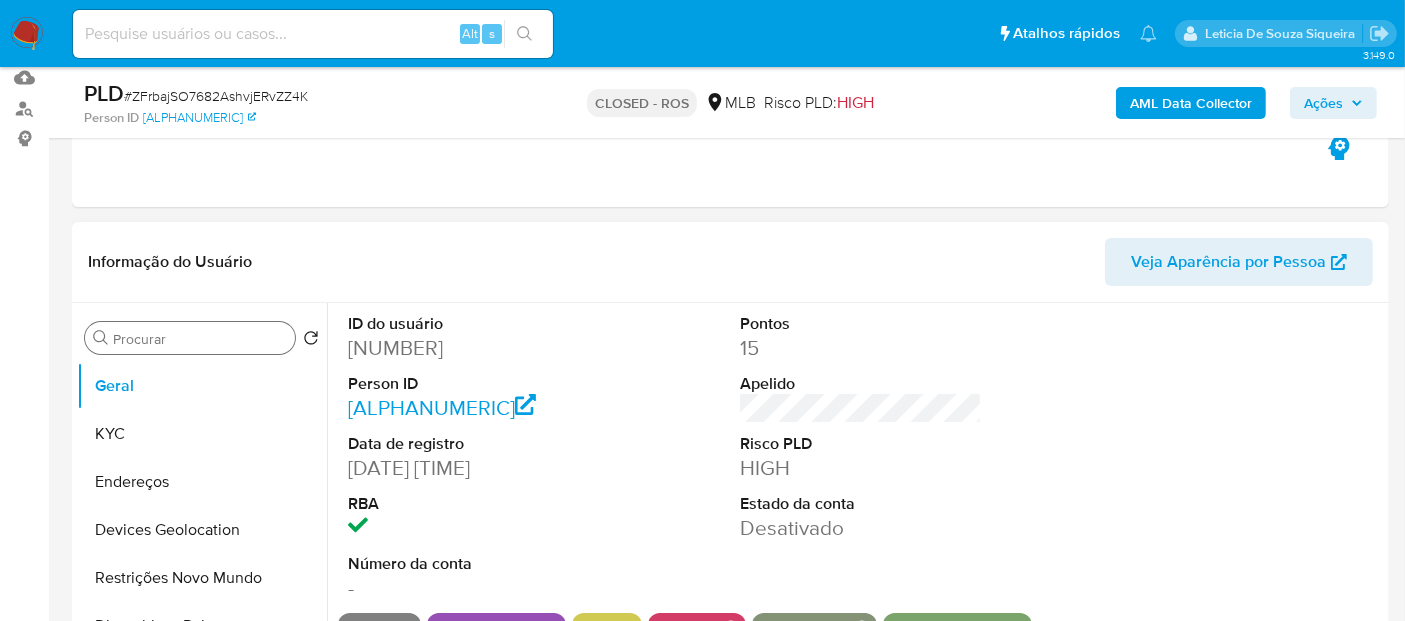 scroll, scrollTop: 222, scrollLeft: 0, axis: vertical 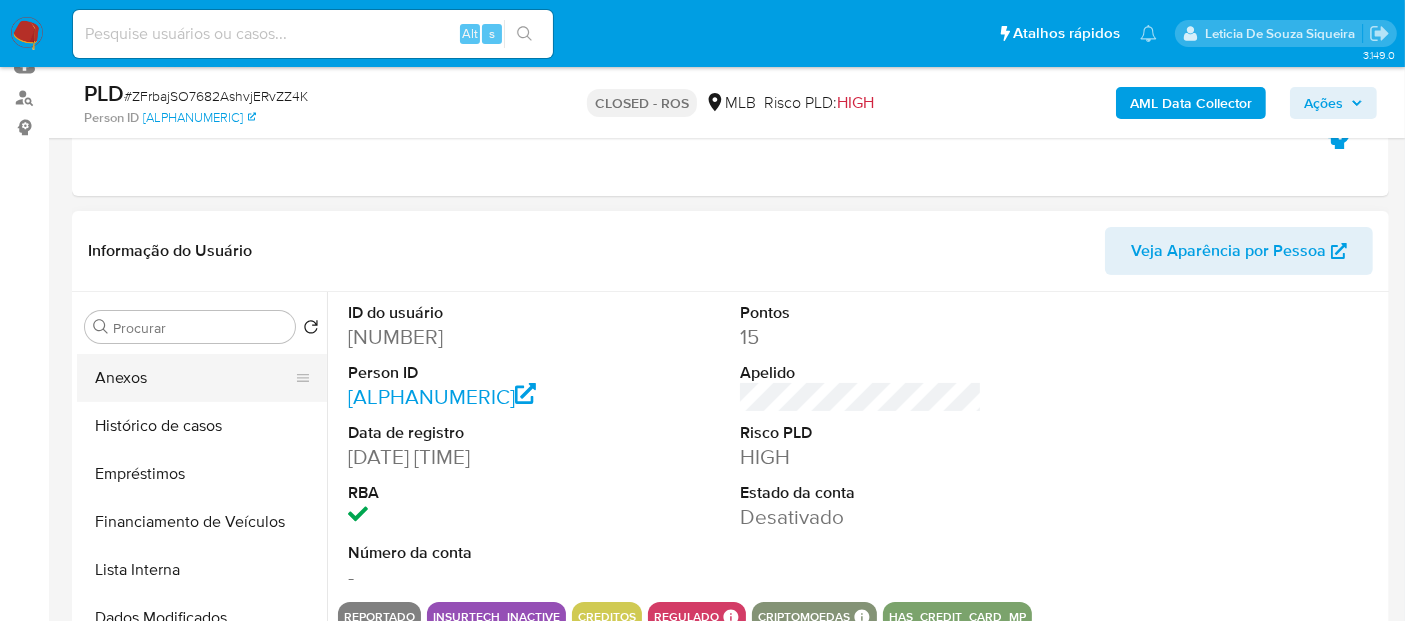 click on "Anexos" at bounding box center (194, 378) 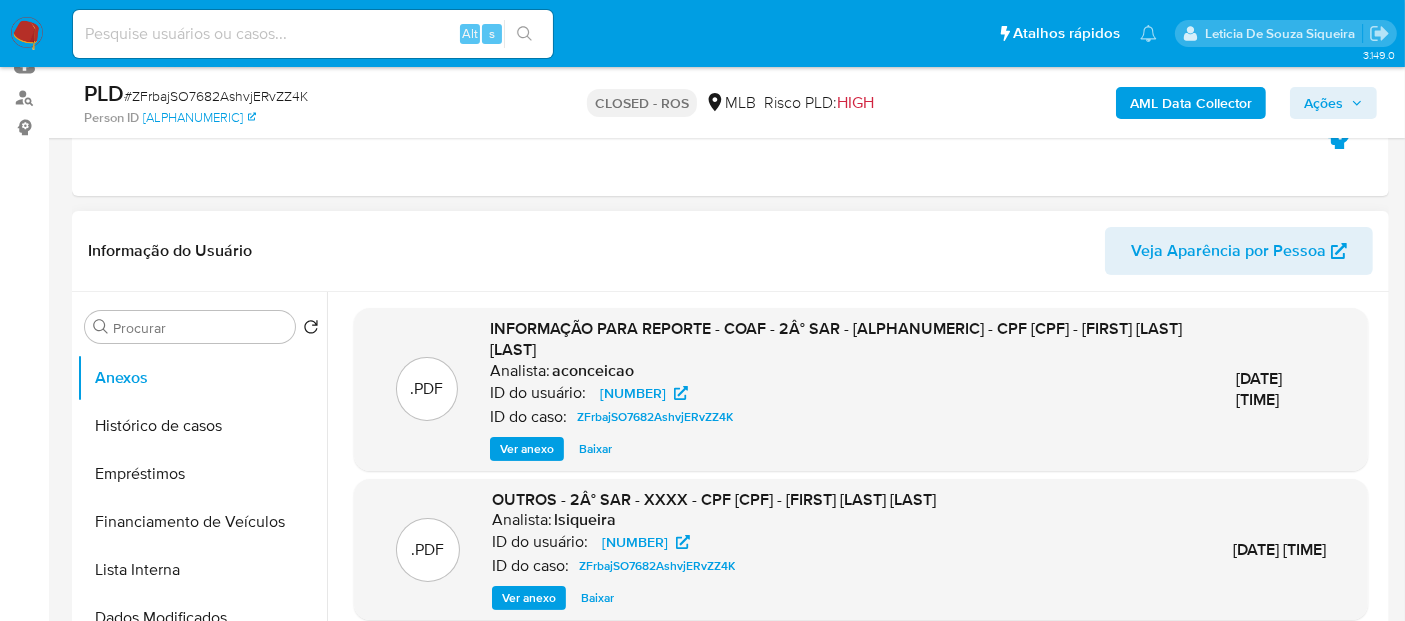 click on "Ver anexo" at bounding box center [527, 449] 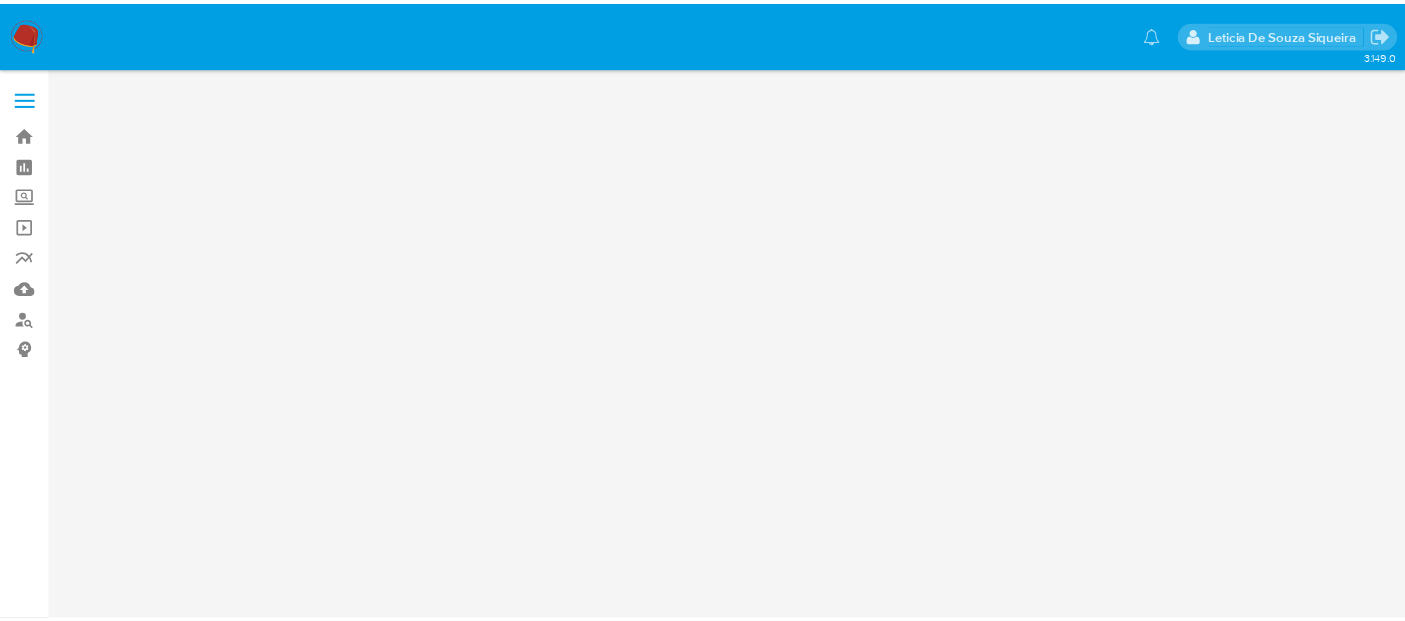 scroll, scrollTop: 0, scrollLeft: 0, axis: both 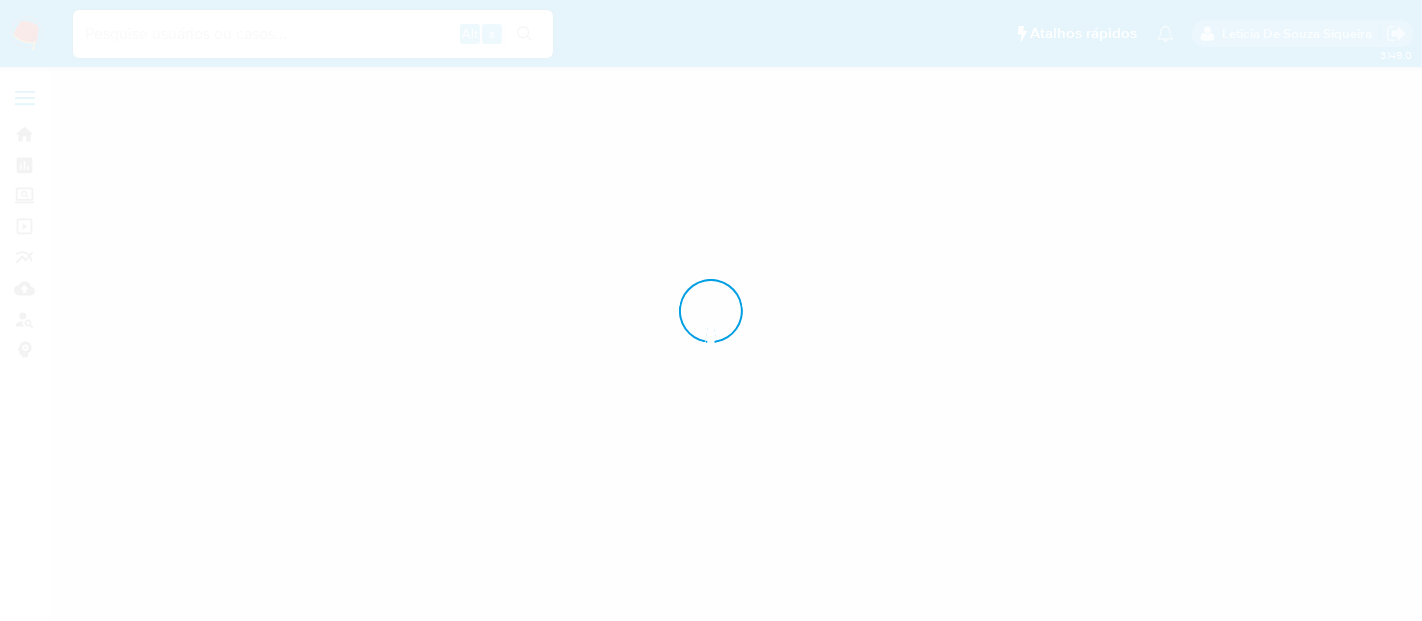 click at bounding box center (711, 310) 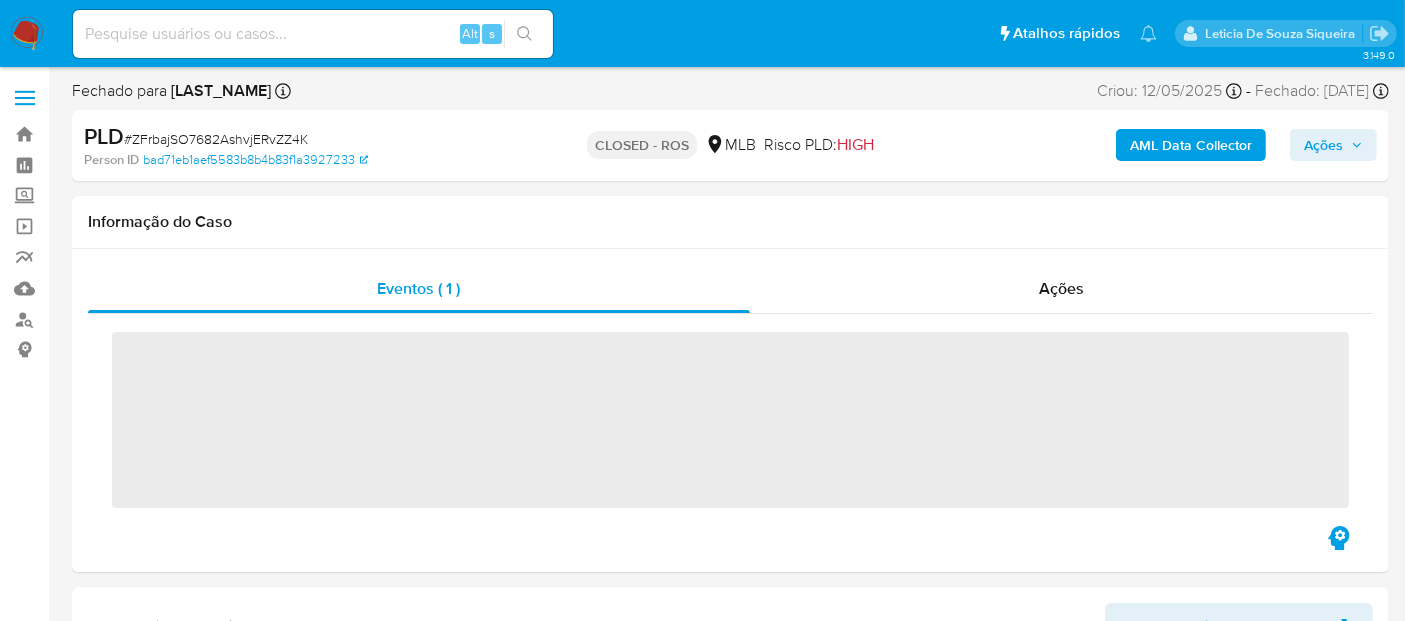 click at bounding box center [313, 34] 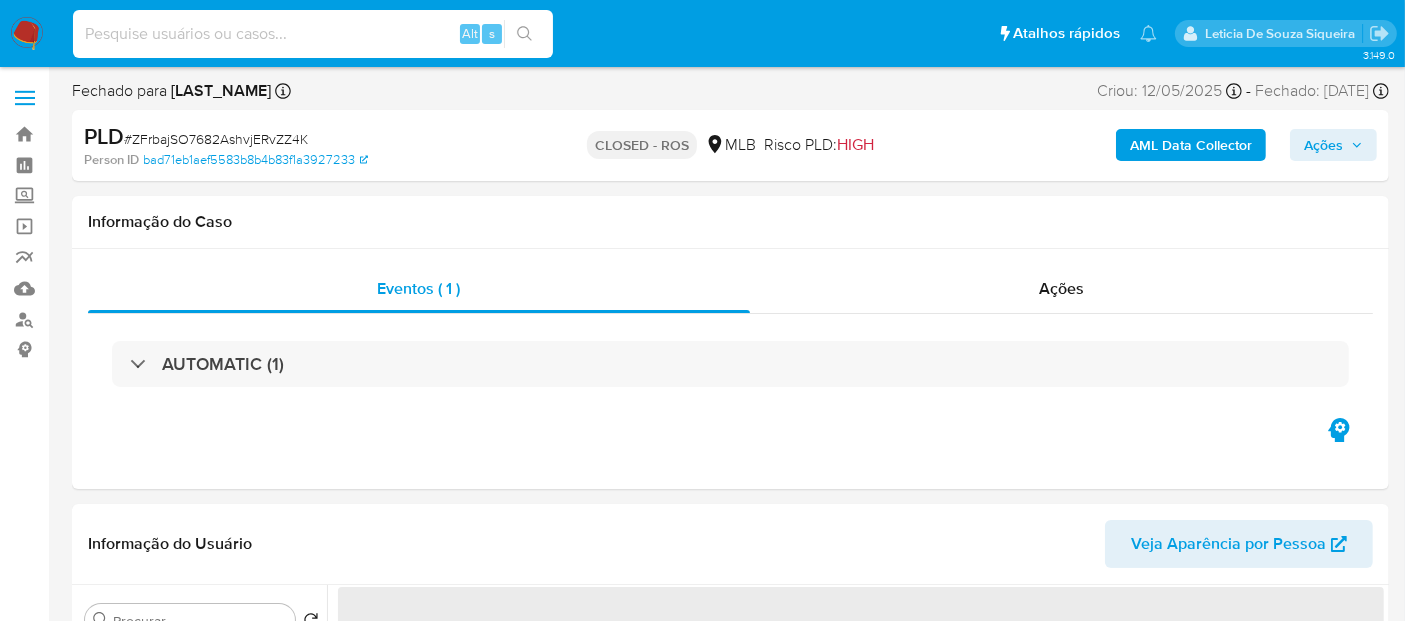 paste on "415111197" 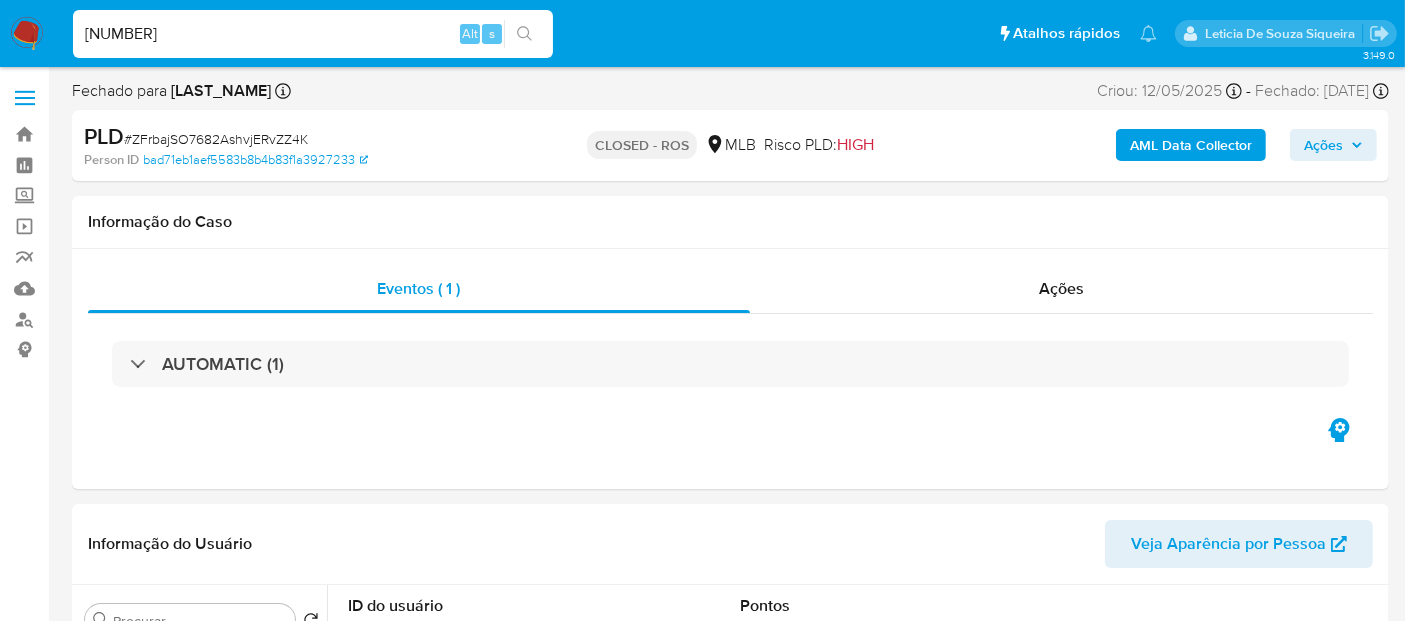 type on "415111197" 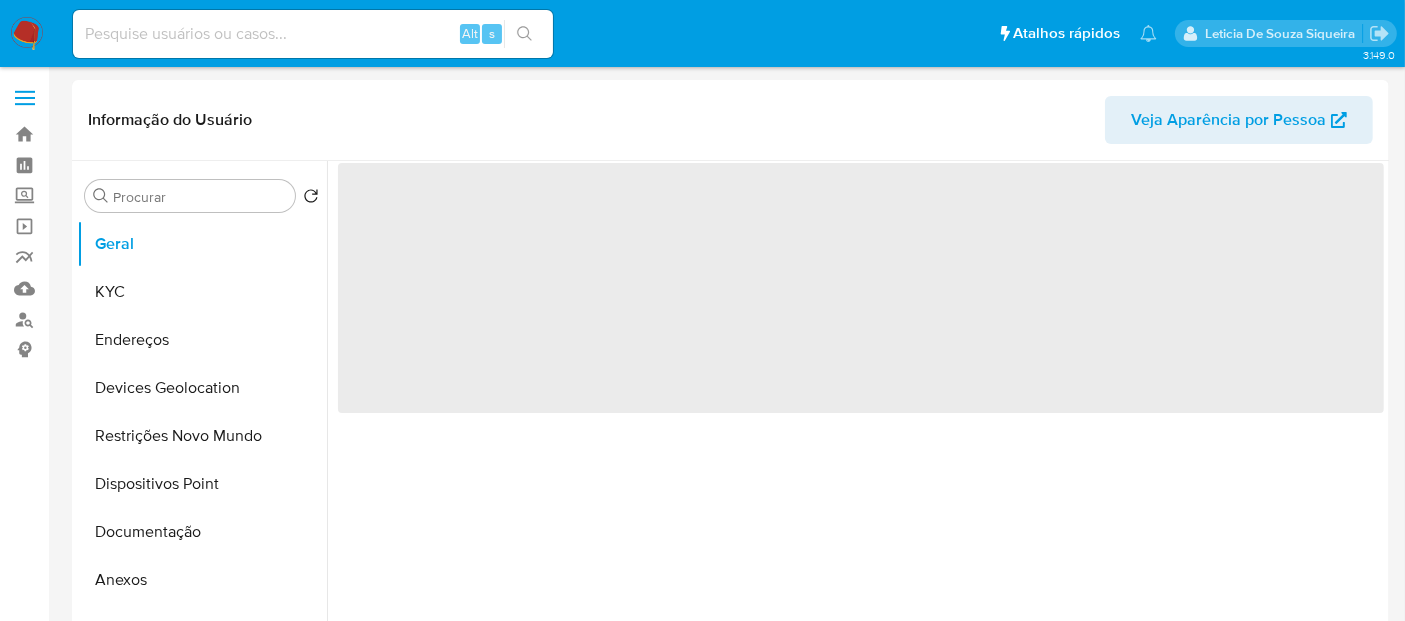select on "10" 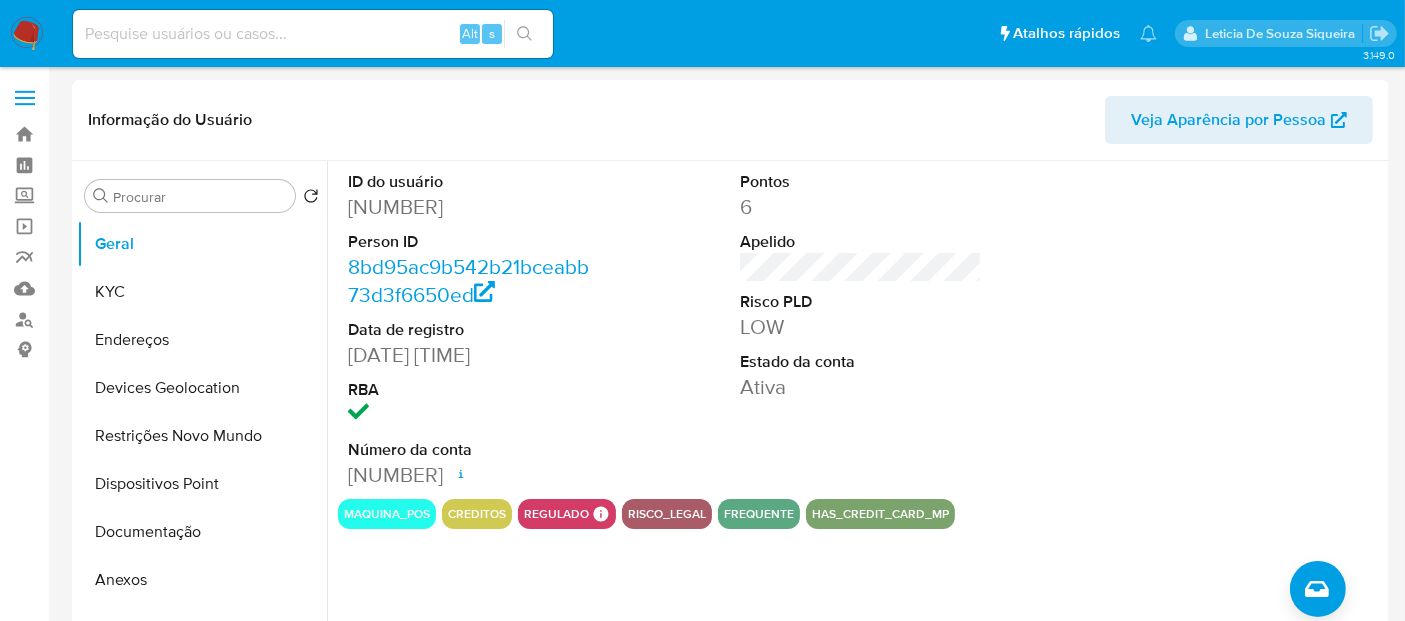 click at bounding box center [27, 34] 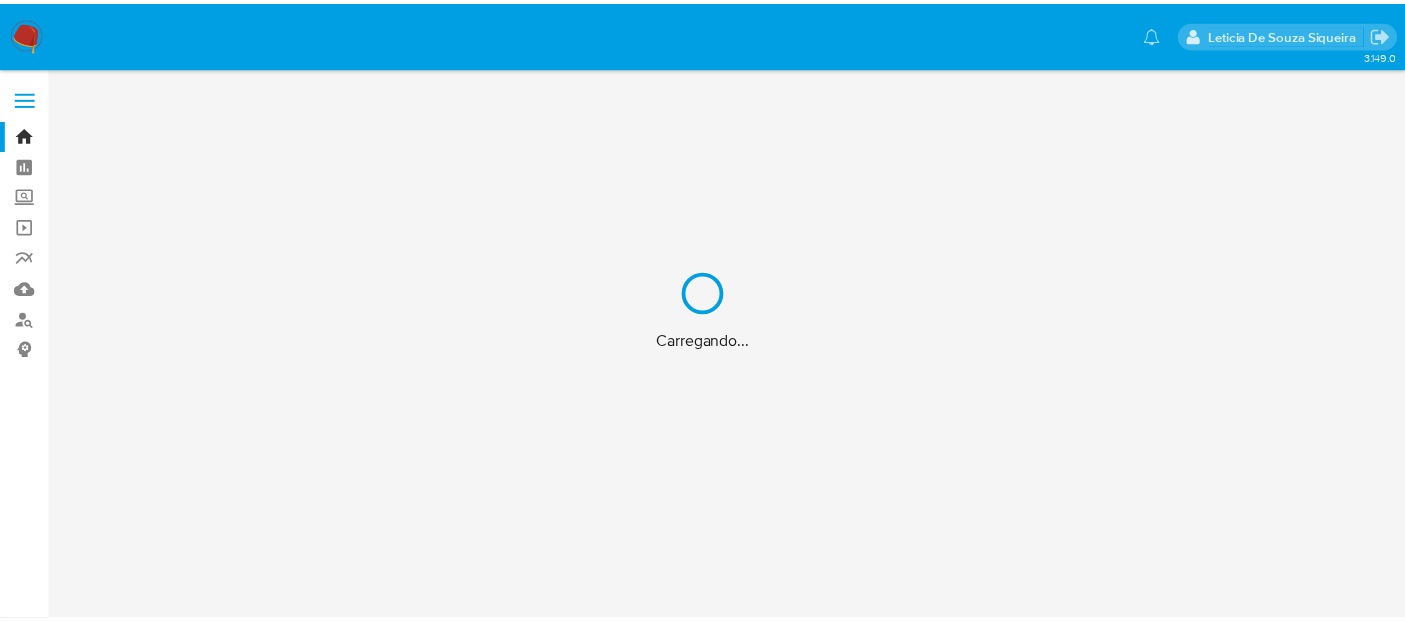 scroll, scrollTop: 0, scrollLeft: 0, axis: both 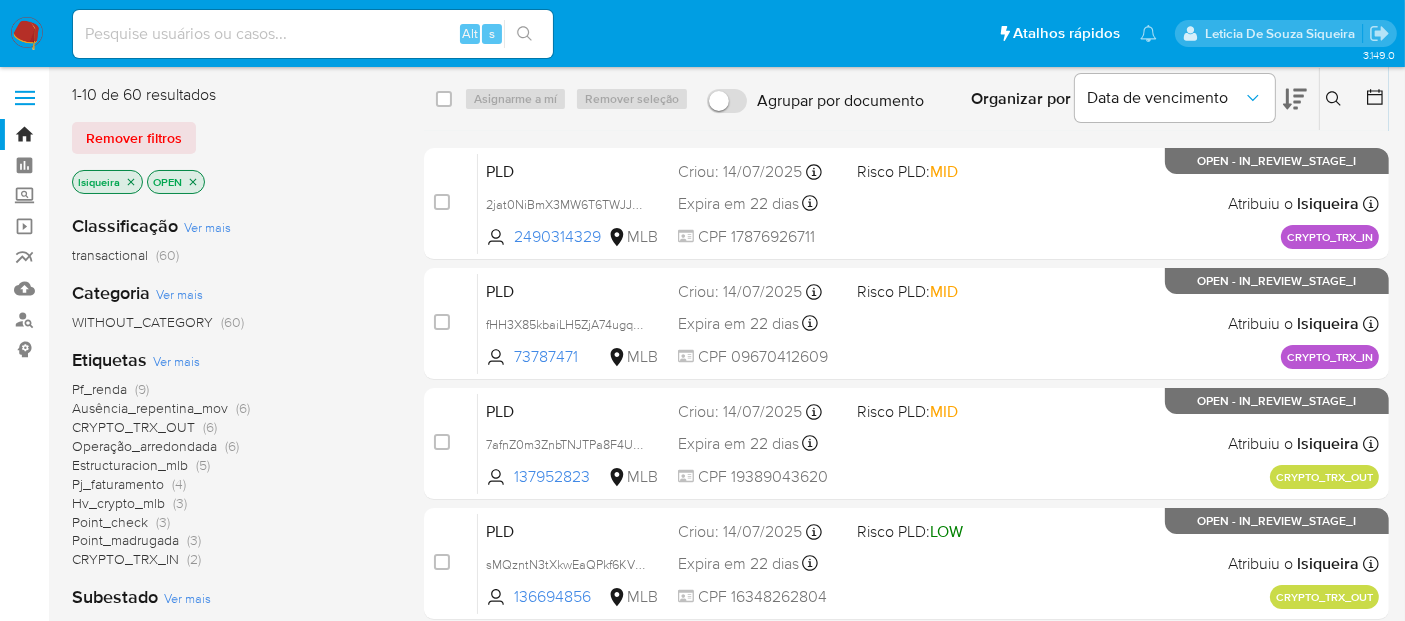 click at bounding box center (313, 34) 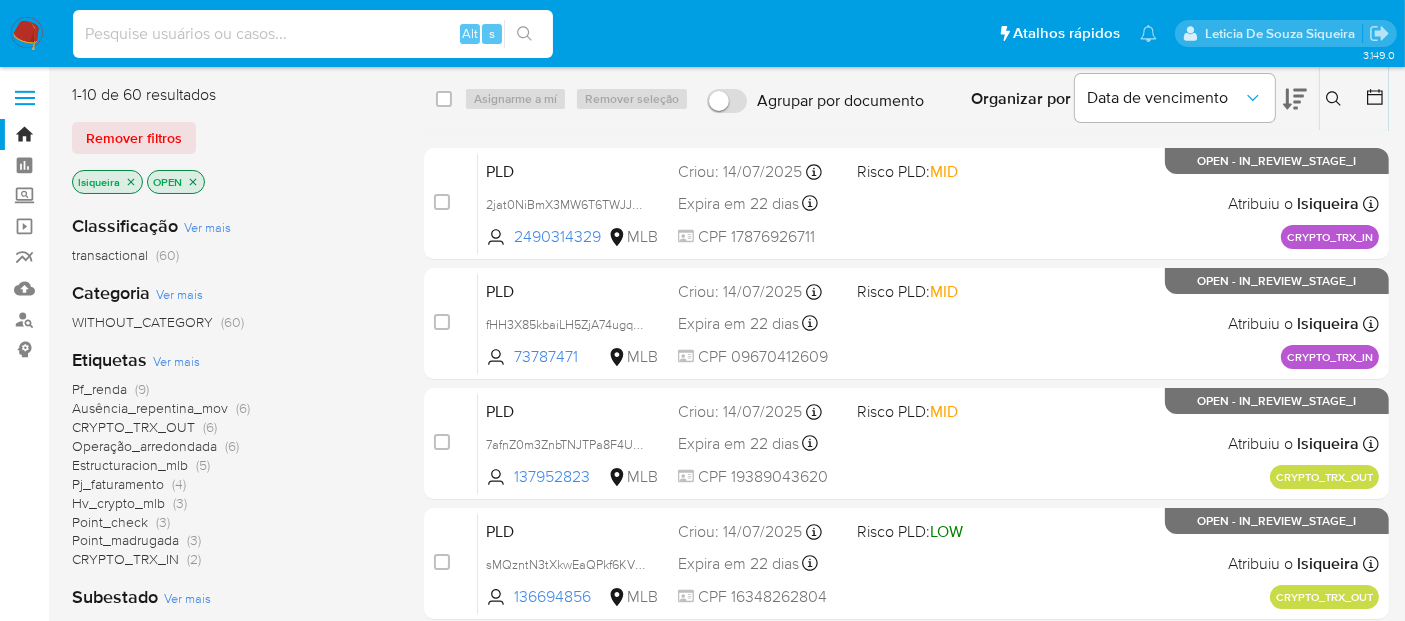 paste on "157969669" 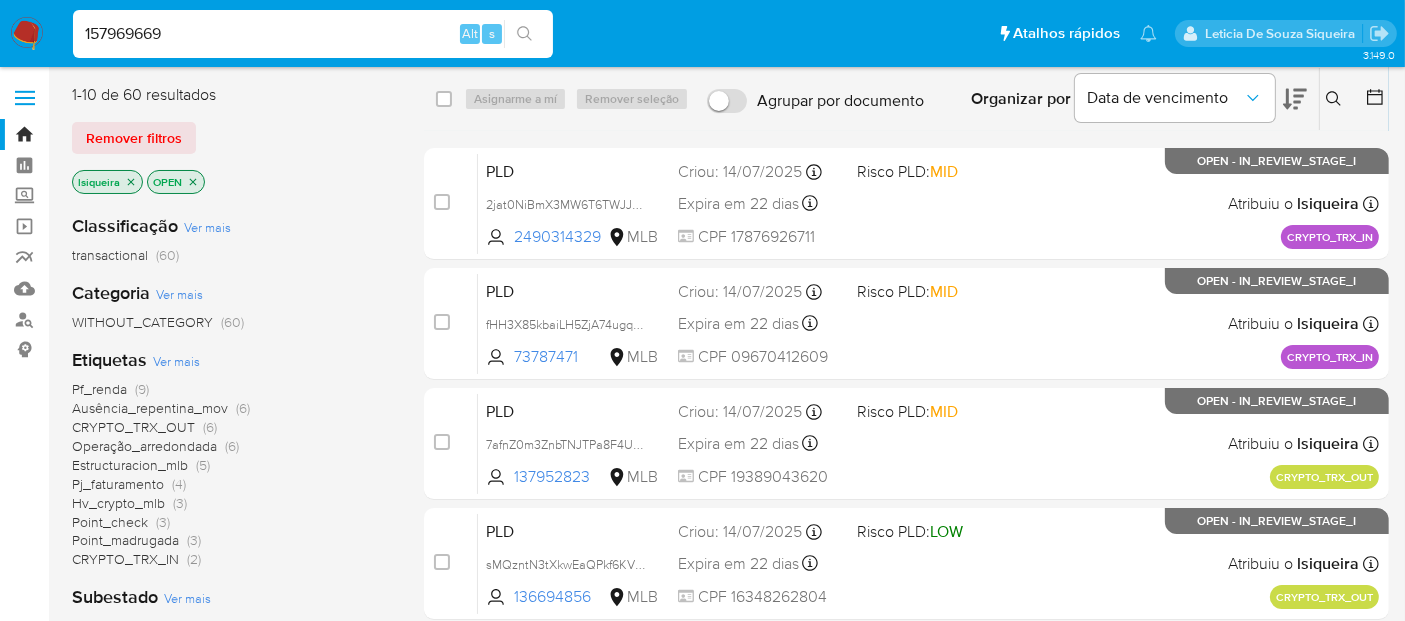 type on "157969669" 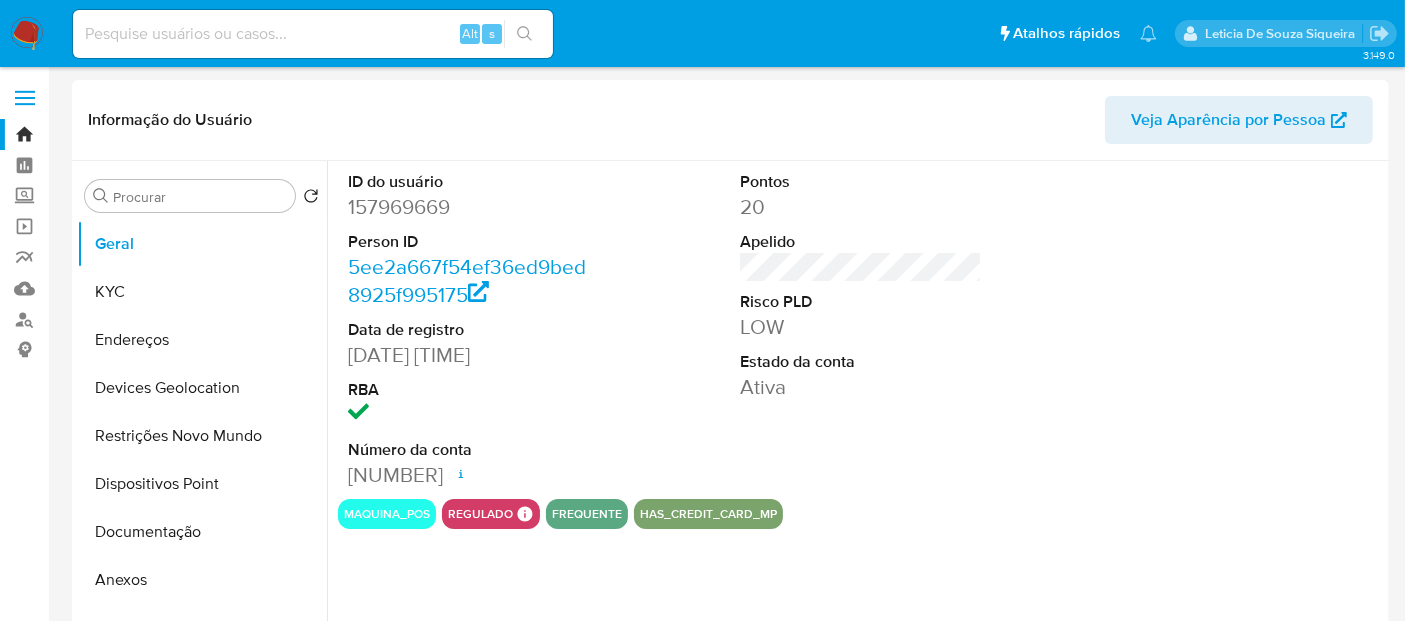 select on "10" 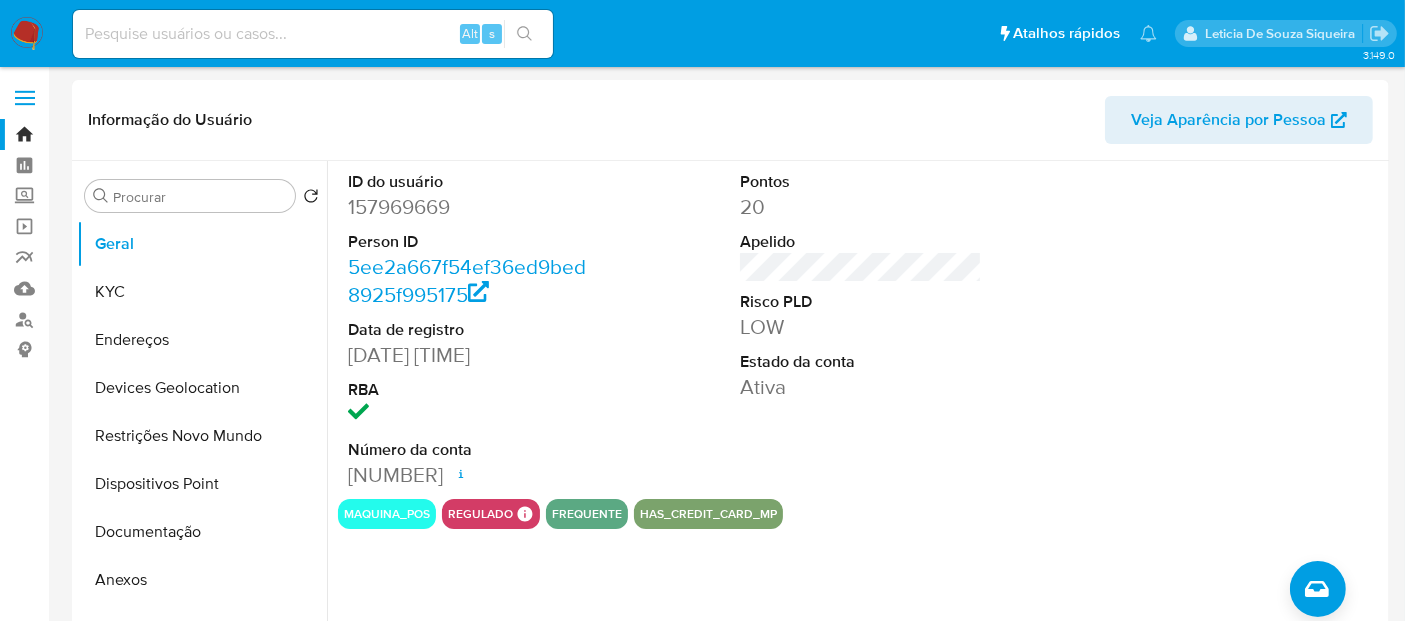 click at bounding box center (27, 34) 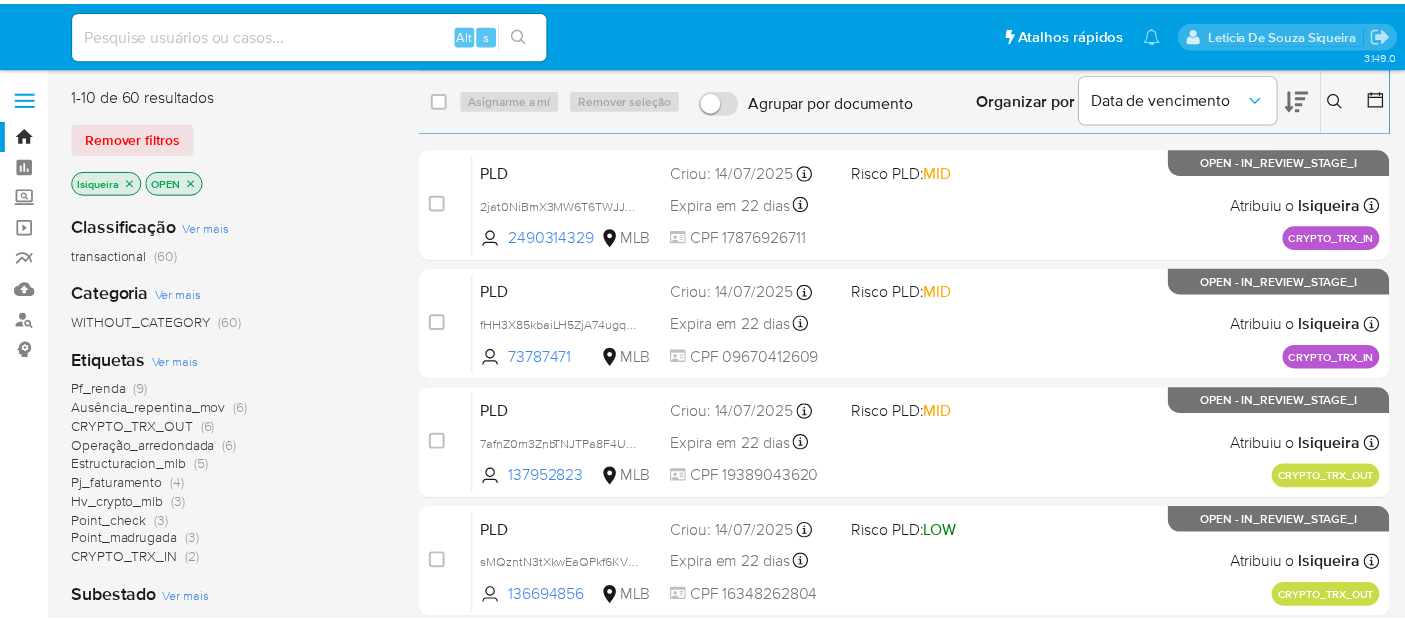 scroll, scrollTop: 0, scrollLeft: 0, axis: both 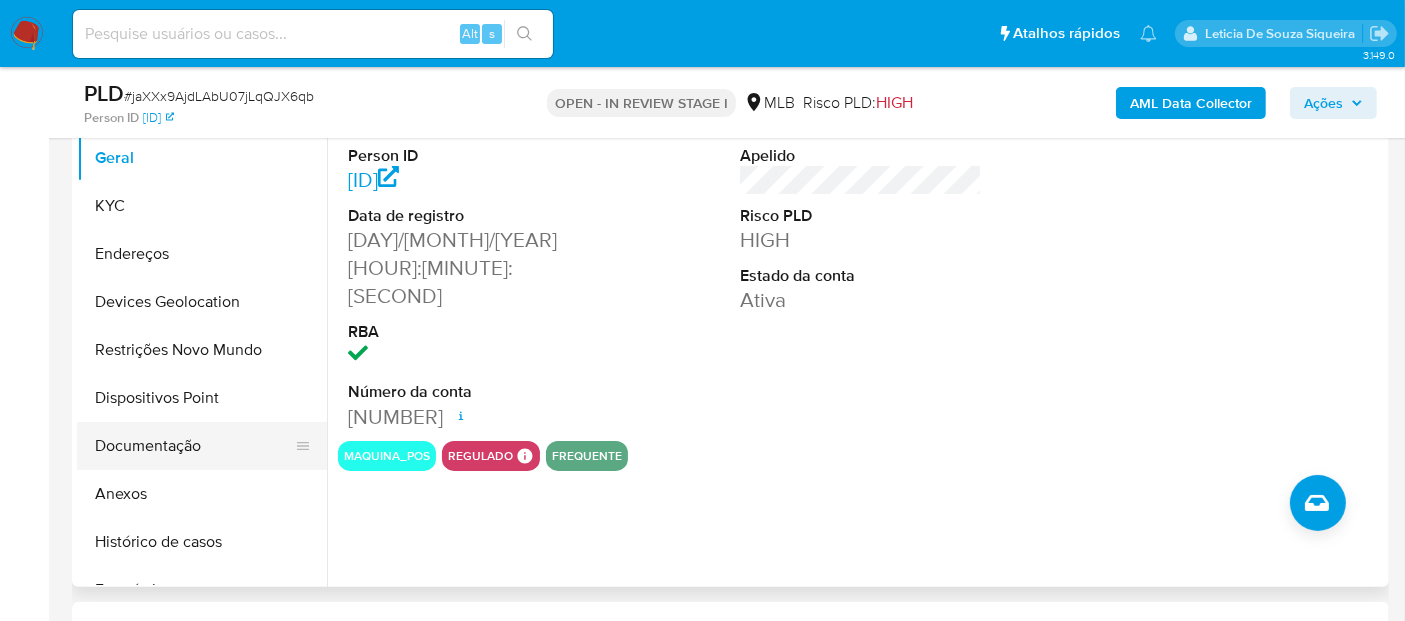 click on "Documentação" at bounding box center [194, 446] 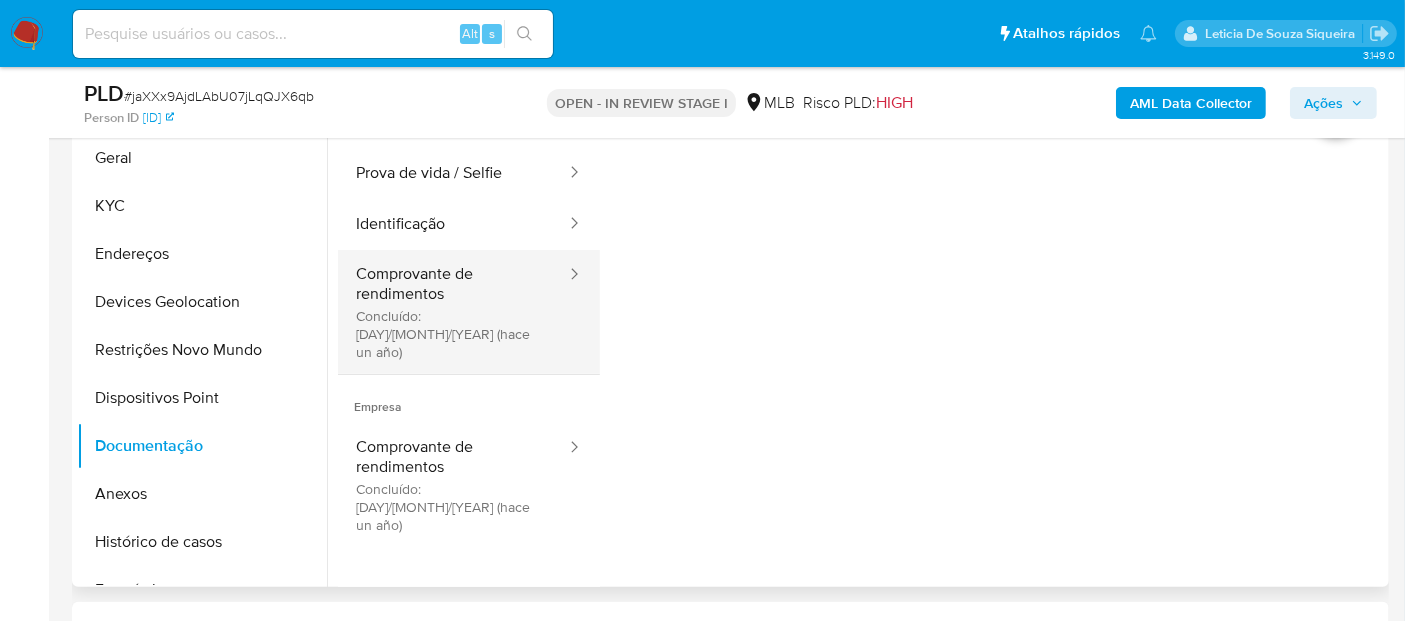 click on "Comprovante de rendimentos Concluído: 12/03/2024 (hace un año)" at bounding box center [453, 312] 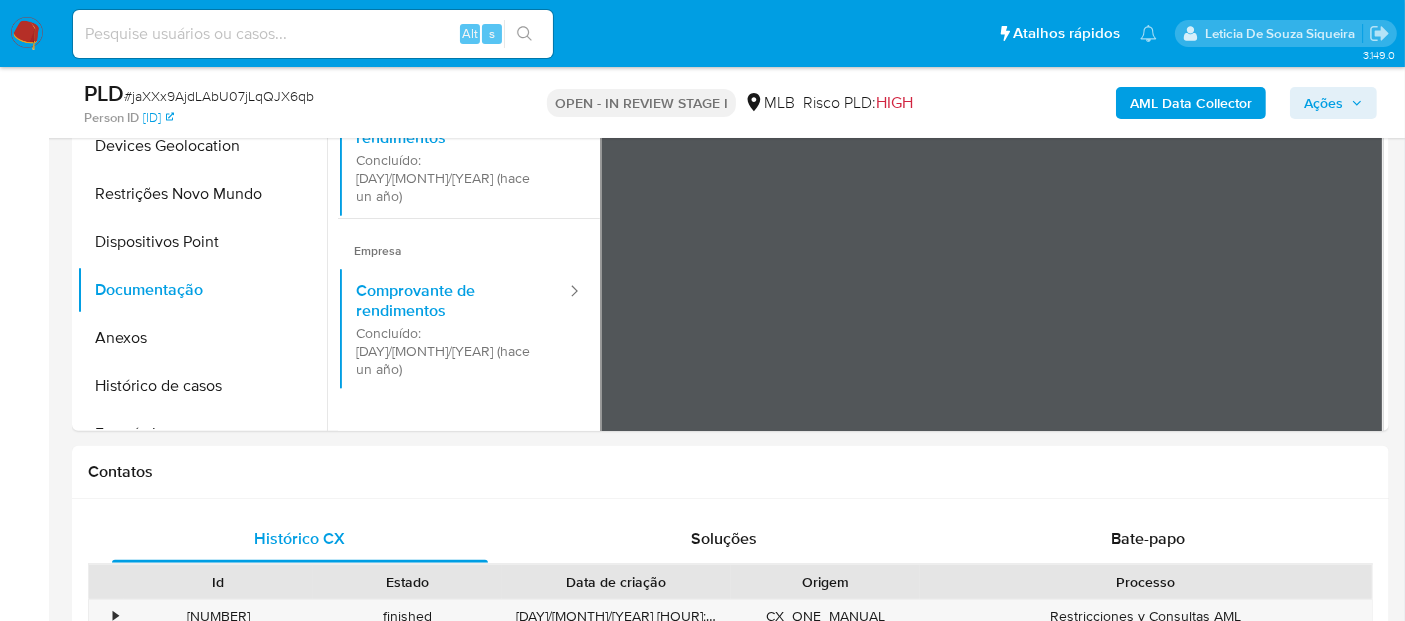 scroll, scrollTop: 444, scrollLeft: 0, axis: vertical 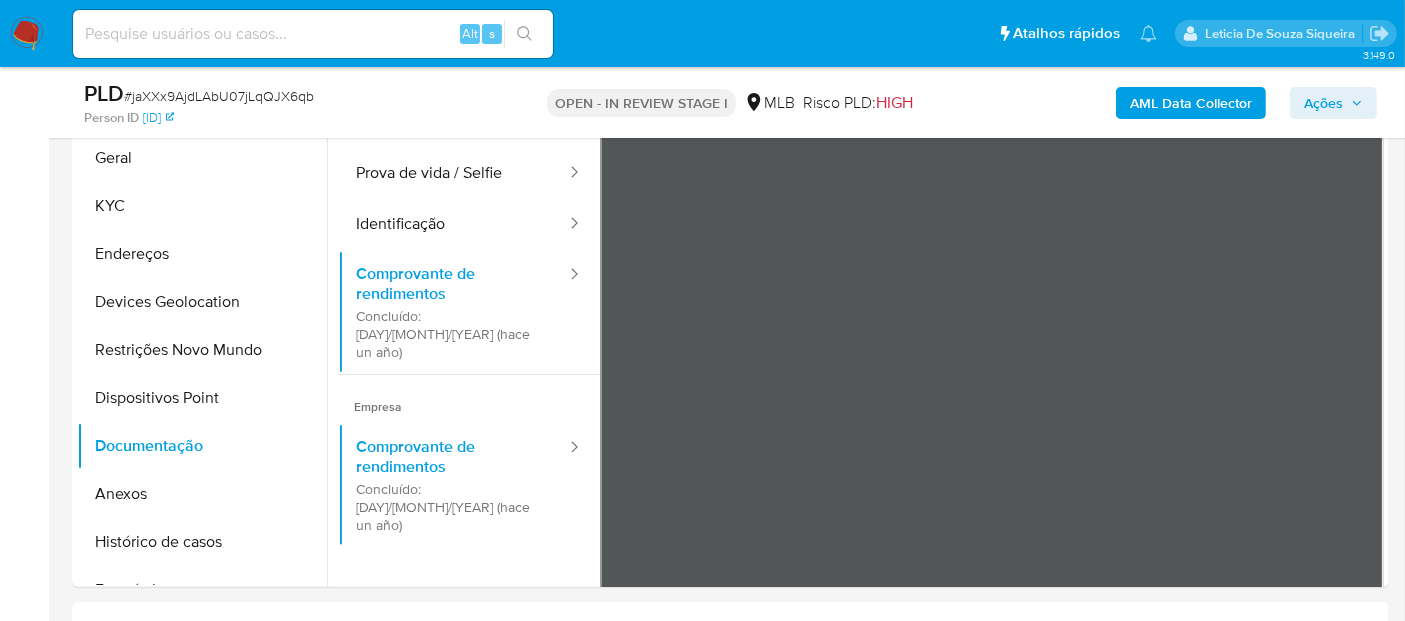 click on "Pausado Ver notificaciones Alt s Atalhos rápidos   Presiona las siguientes teclas para acceder a algunas de las funciones Pesquisar caso ou usuário Alt s Voltar para casa Alt h Adicione um comentário Alt c Ir para a resolução de um caso Alt r Adicionar um anexo Alt a Solicitar desafio KYC Alt 3 Adicionar restrição Alt 4 Remover restrição Alt 5 Leticia De Souza Siqueira Bandeja Painel Screening Pesquisa em Listas Watchlist Ferramentas Operações em massa relatórios Mulan Localizador de pessoas Consolidado 3.149.0 Atribuiu o   lsiqueira   Asignado el: 24/07/2025 16:22:34 Criou: 12/07/2025   Criou: 12/07/2025 00:52:36 - Expira em 20 dias   Expira em 26/08/2025 00:52:36 PLD # jaXXx9AjdLAbU07jLqQJX6qb Person ID d8ab182a8fea14b97566a133b791c278 OPEN - IN REVIEW STAGE I  MLB Risco PLD:  HIGH AML Data Collector Ações Informação do Caso Eventos ( 1 ) Ações AUTOMATIC (1) Informação do Usuário Veja Aparência por Pessoa Procurar   Retornar ao pedido padrão Geral KYC Endereços Devices Geolocation Id" at bounding box center [702, 1595] 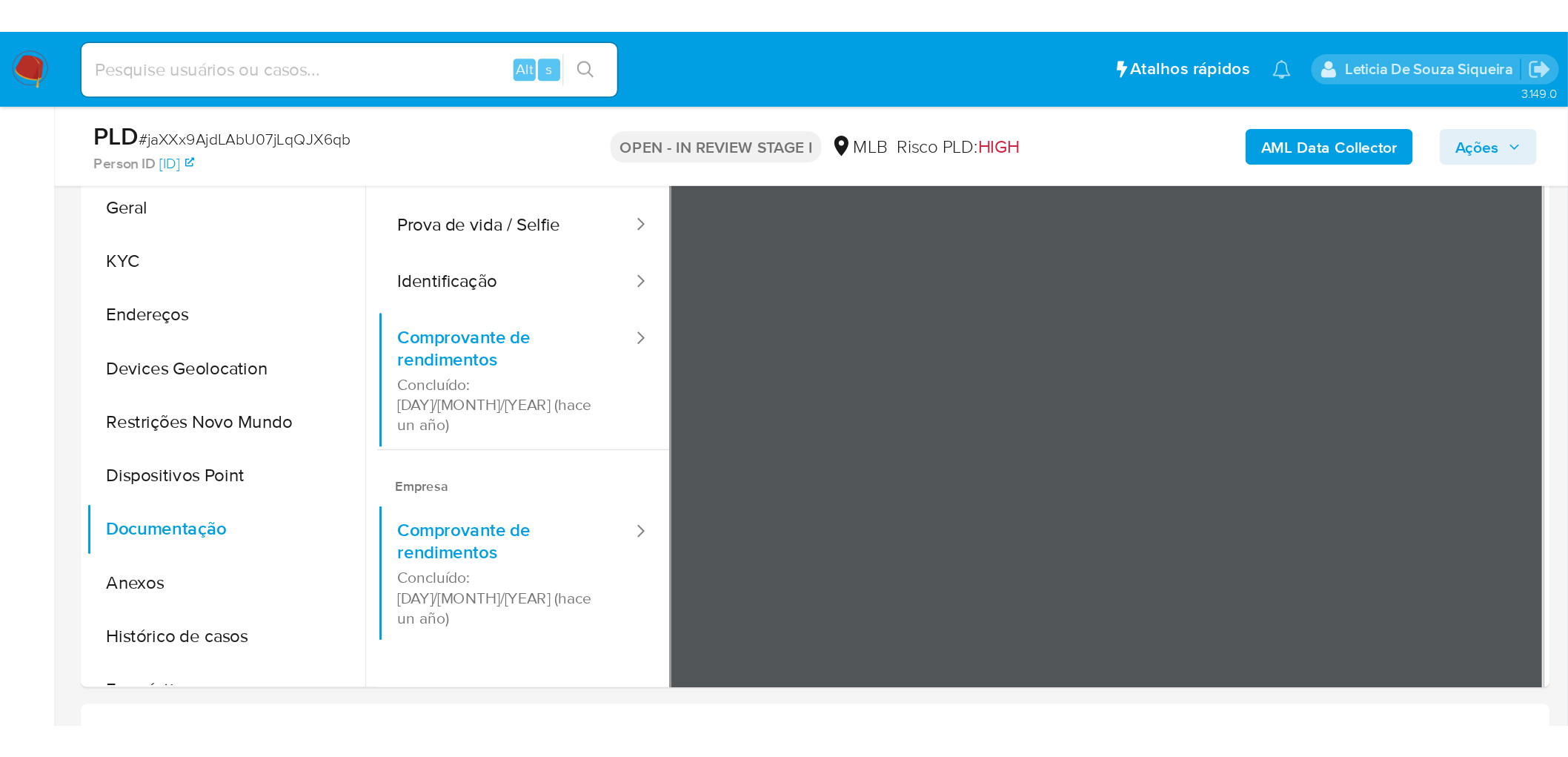 scroll, scrollTop: 329, scrollLeft: 0, axis: vertical 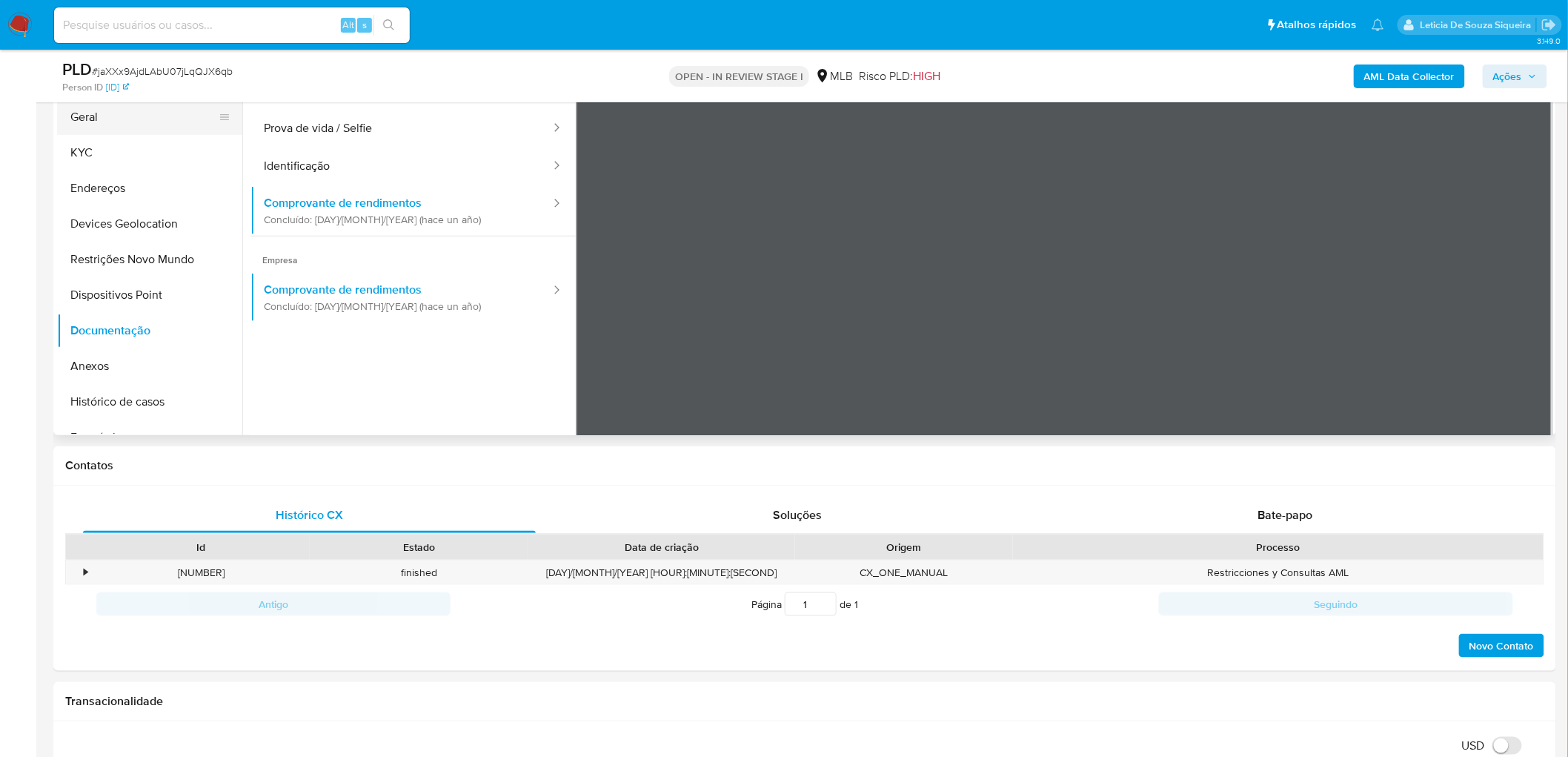 click on "Geral" at bounding box center [144, 117] 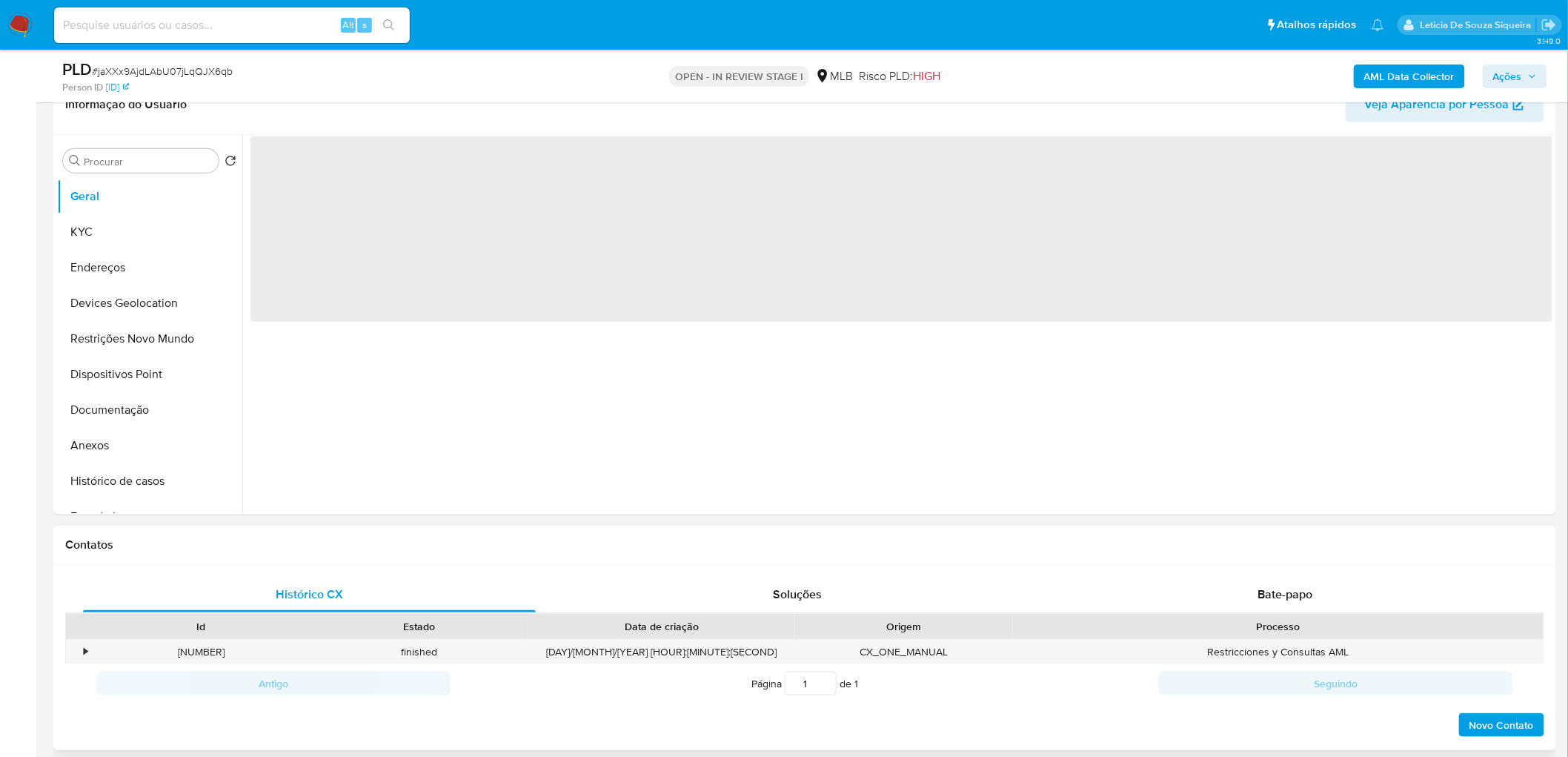 scroll, scrollTop: 165, scrollLeft: 0, axis: vertical 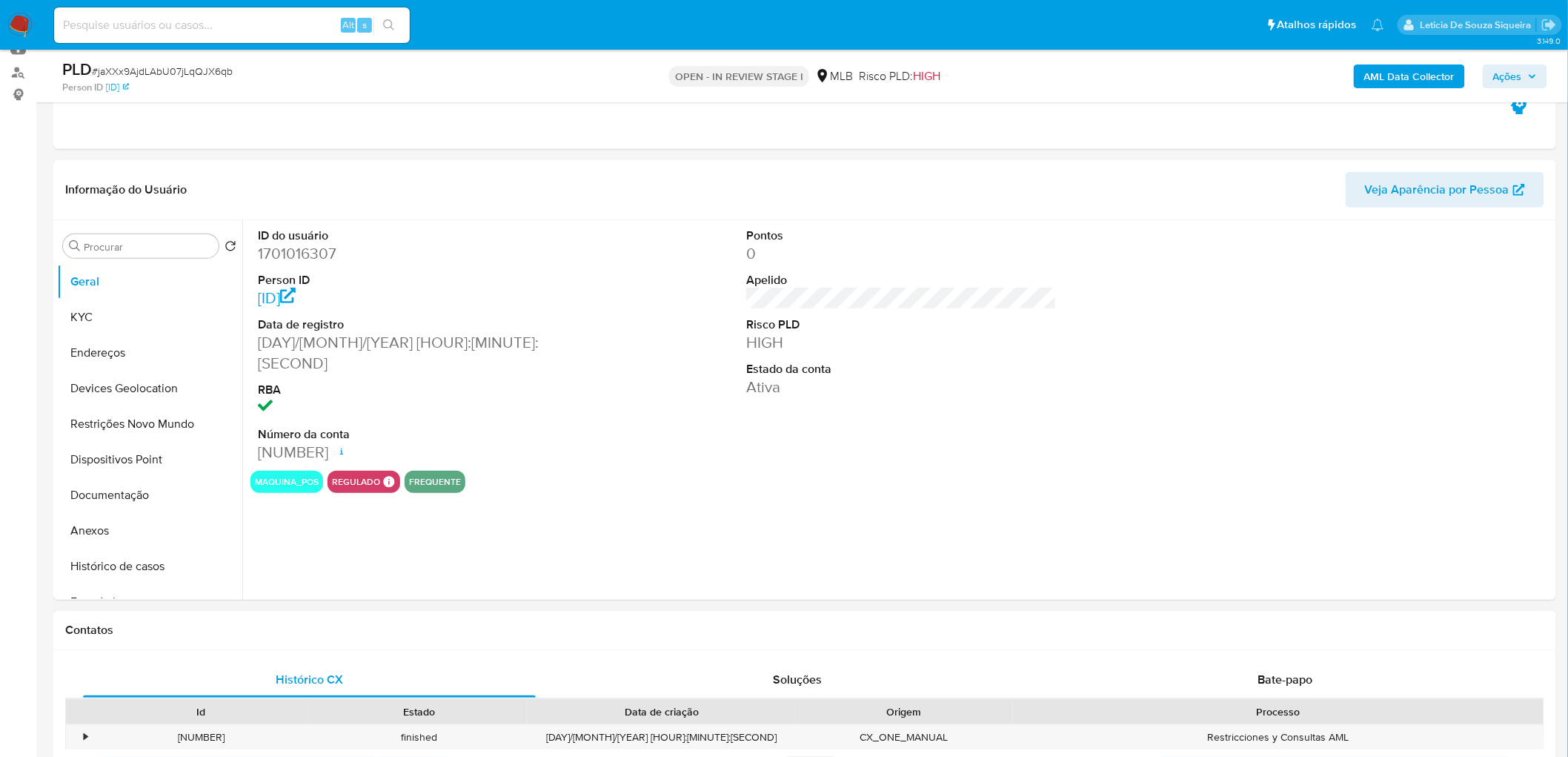 type 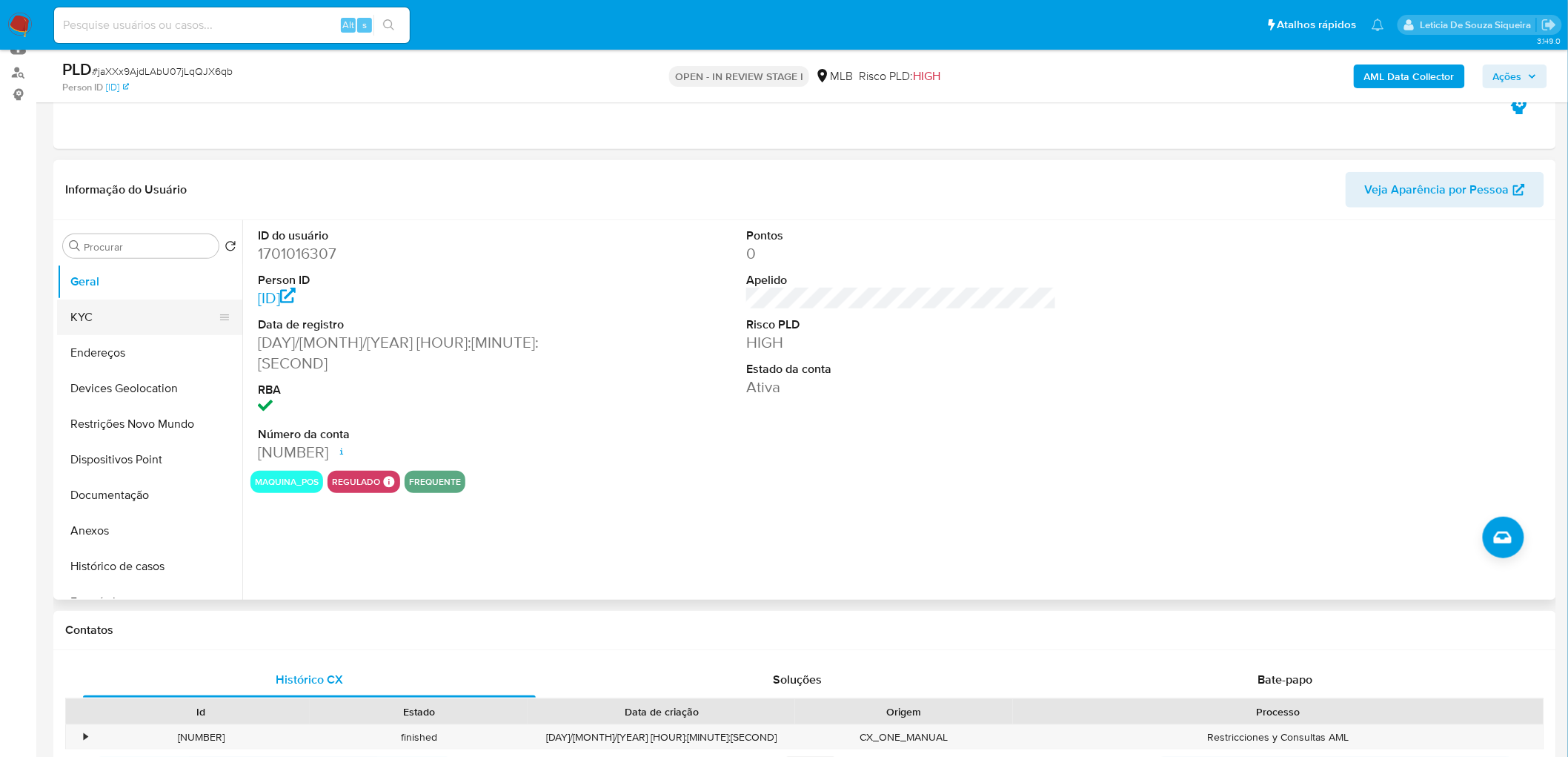drag, startPoint x: 161, startPoint y: 326, endPoint x: 141, endPoint y: 330, distance: 20.39608 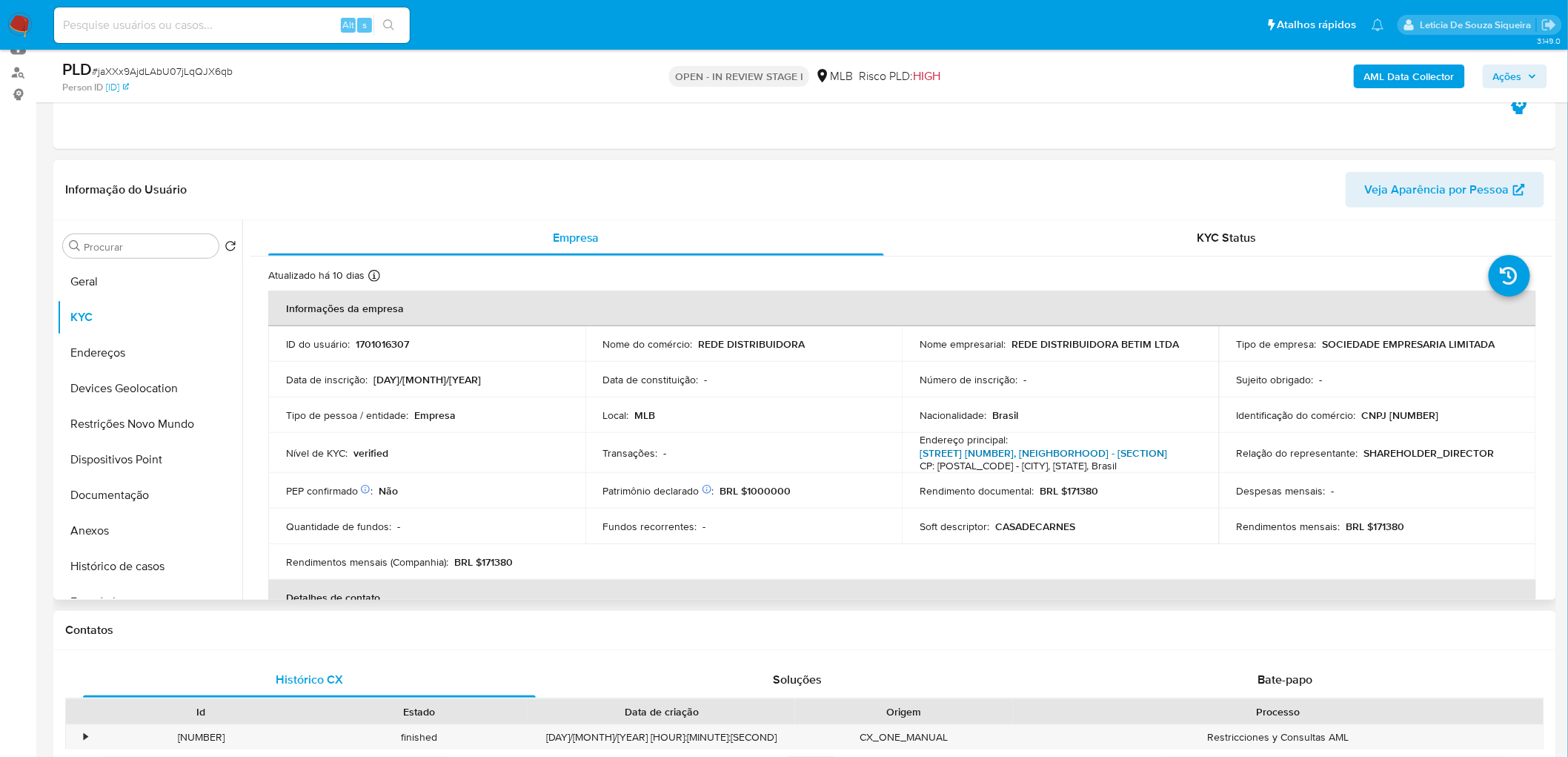 click on "Rua Flor De Papagaio 540, Jardim Das Alterosas - 2ª Seção" at bounding box center (1043, 453) 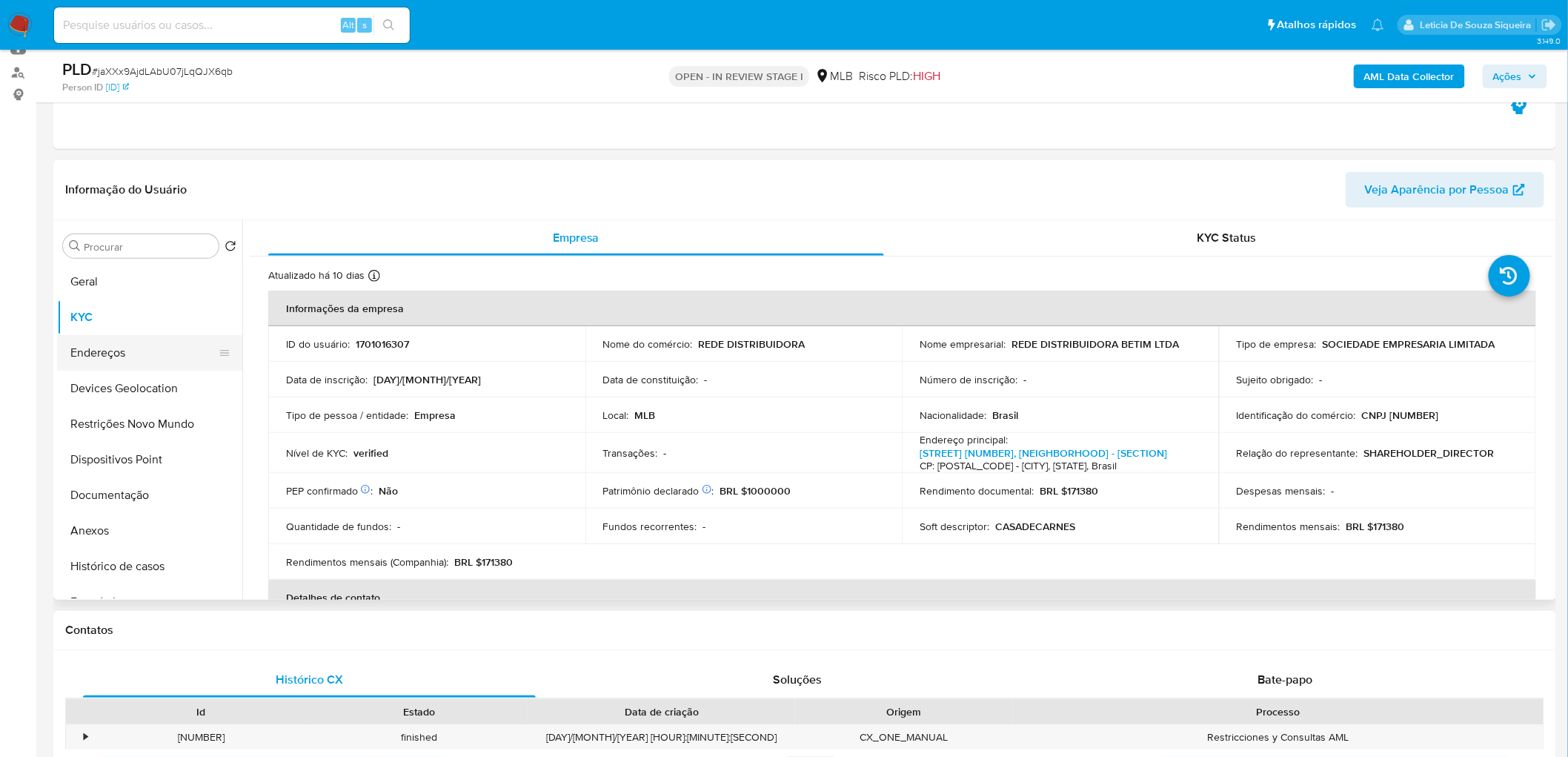 click on "Endereços" at bounding box center [144, 353] 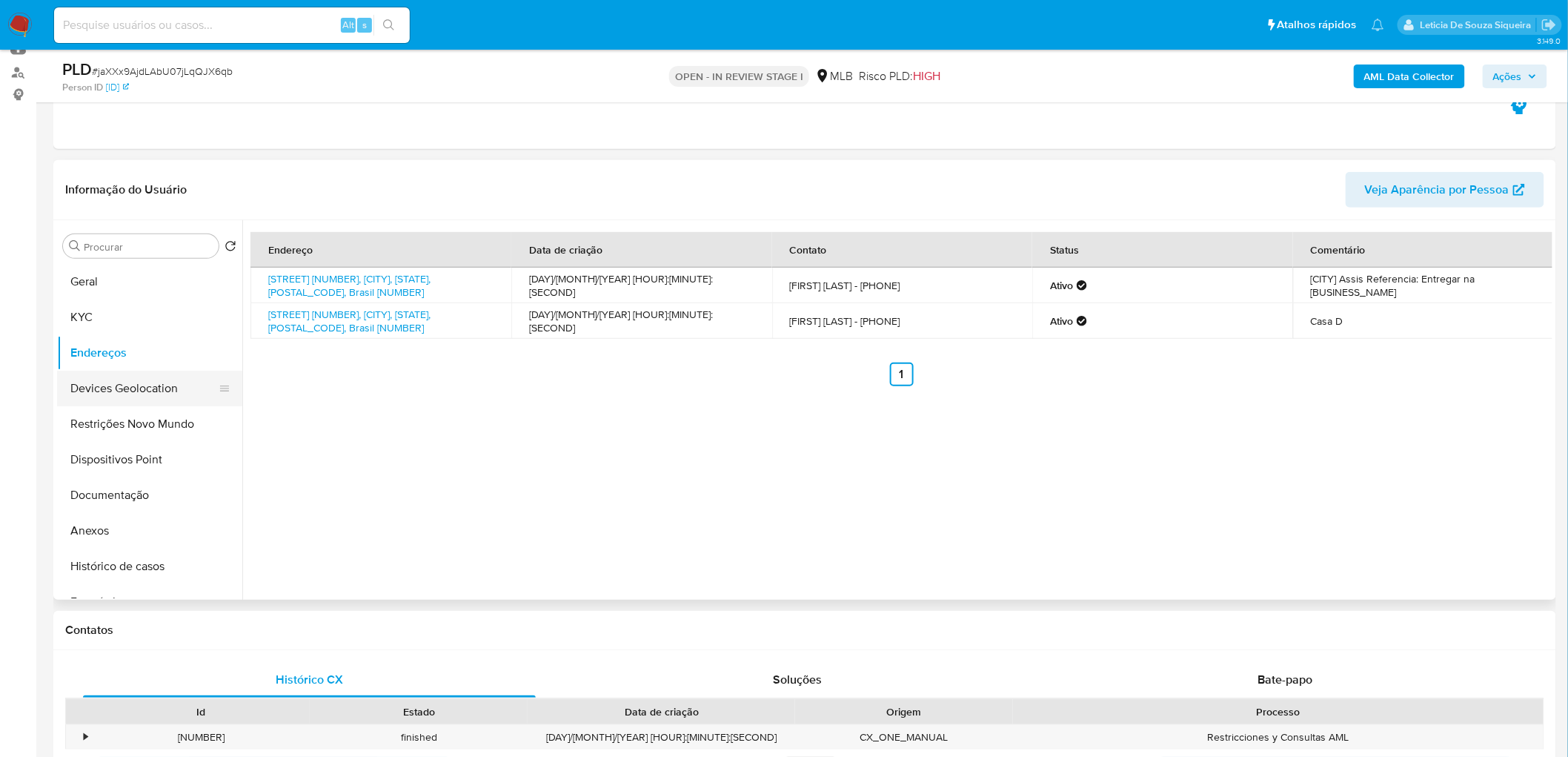 click on "Devices Geolocation" at bounding box center [144, 389] 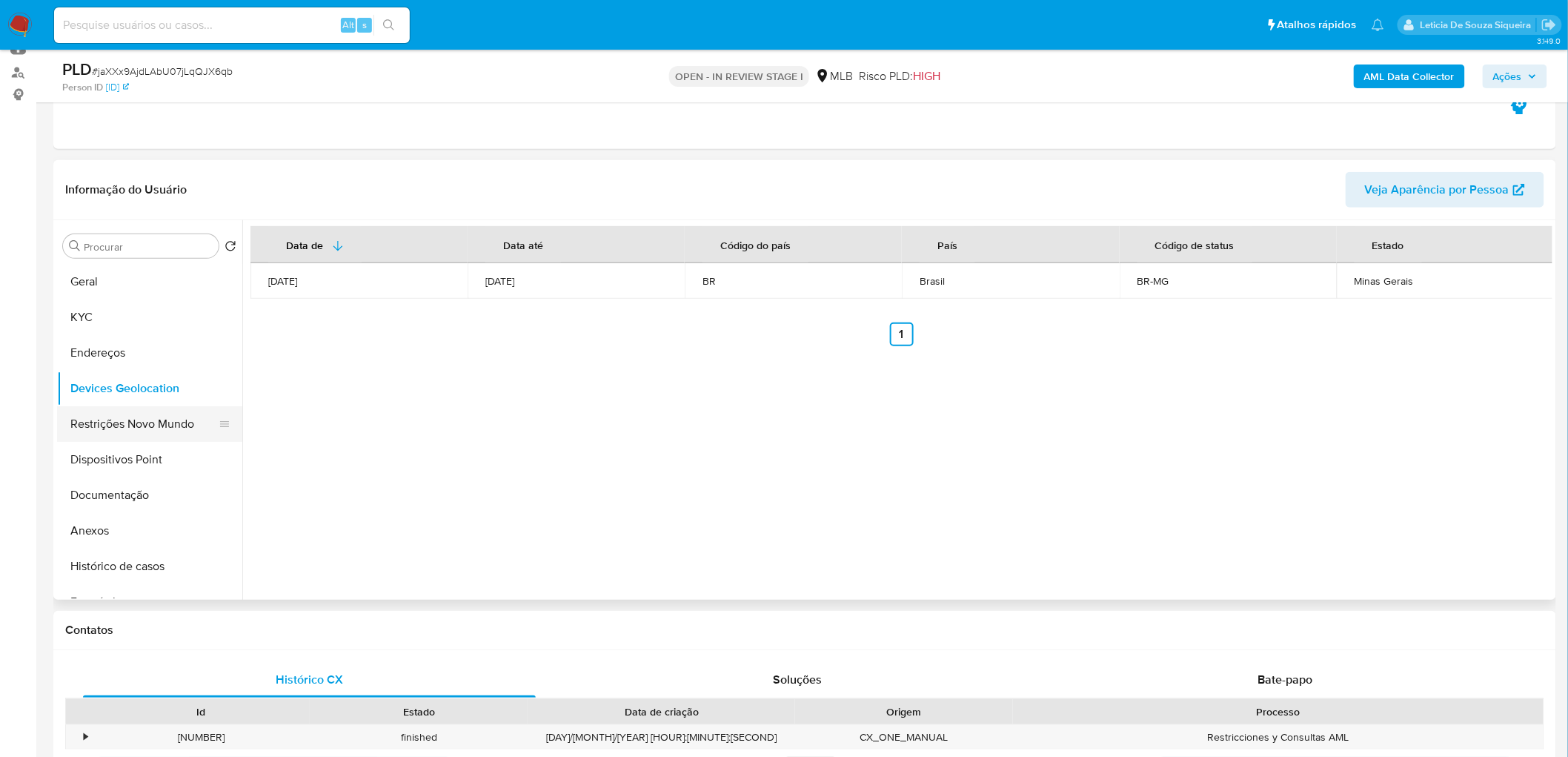 click on "Restrições Novo Mundo" at bounding box center (144, 424) 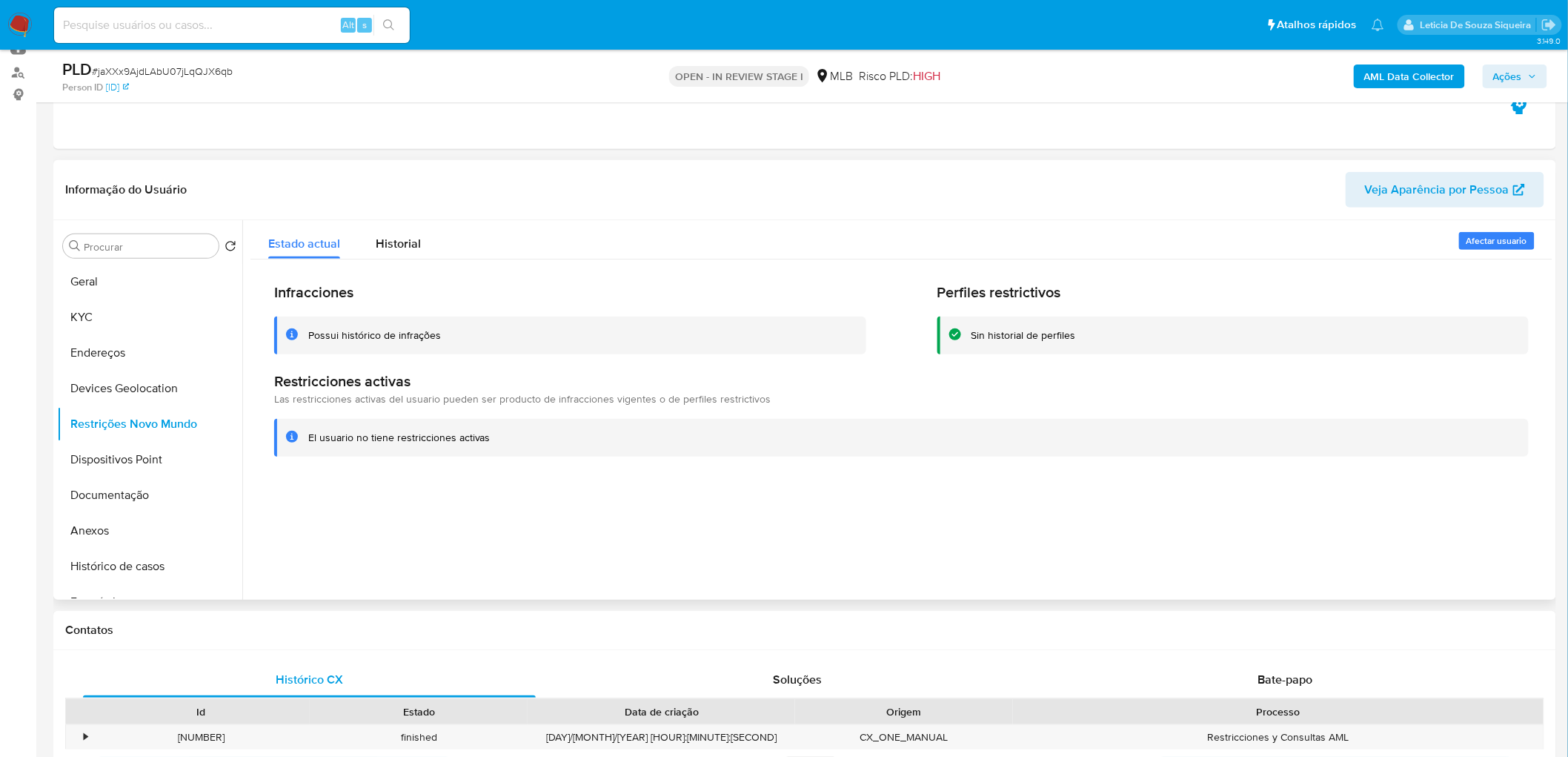 type 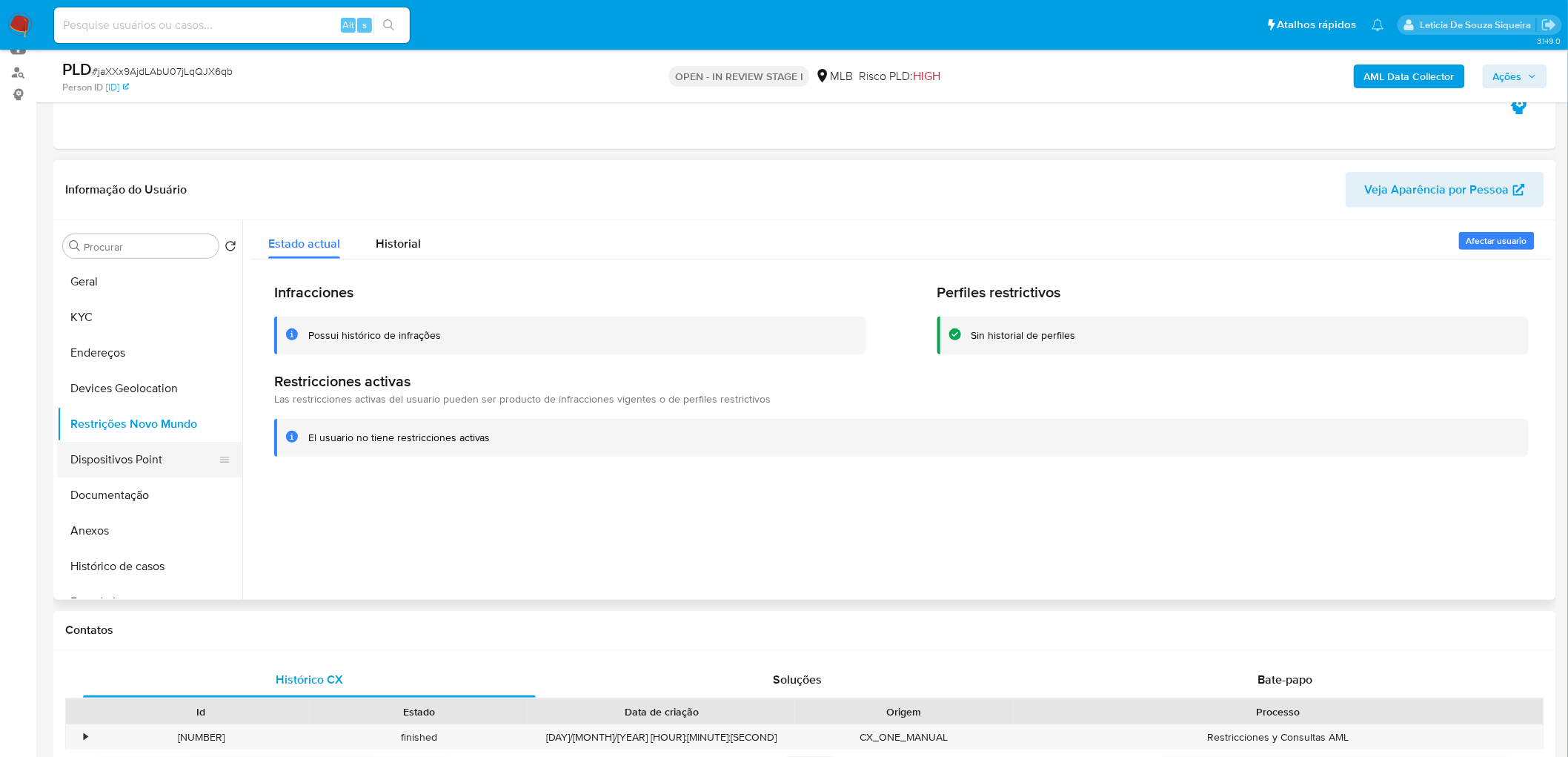 click on "Dispositivos Point" at bounding box center (144, 460) 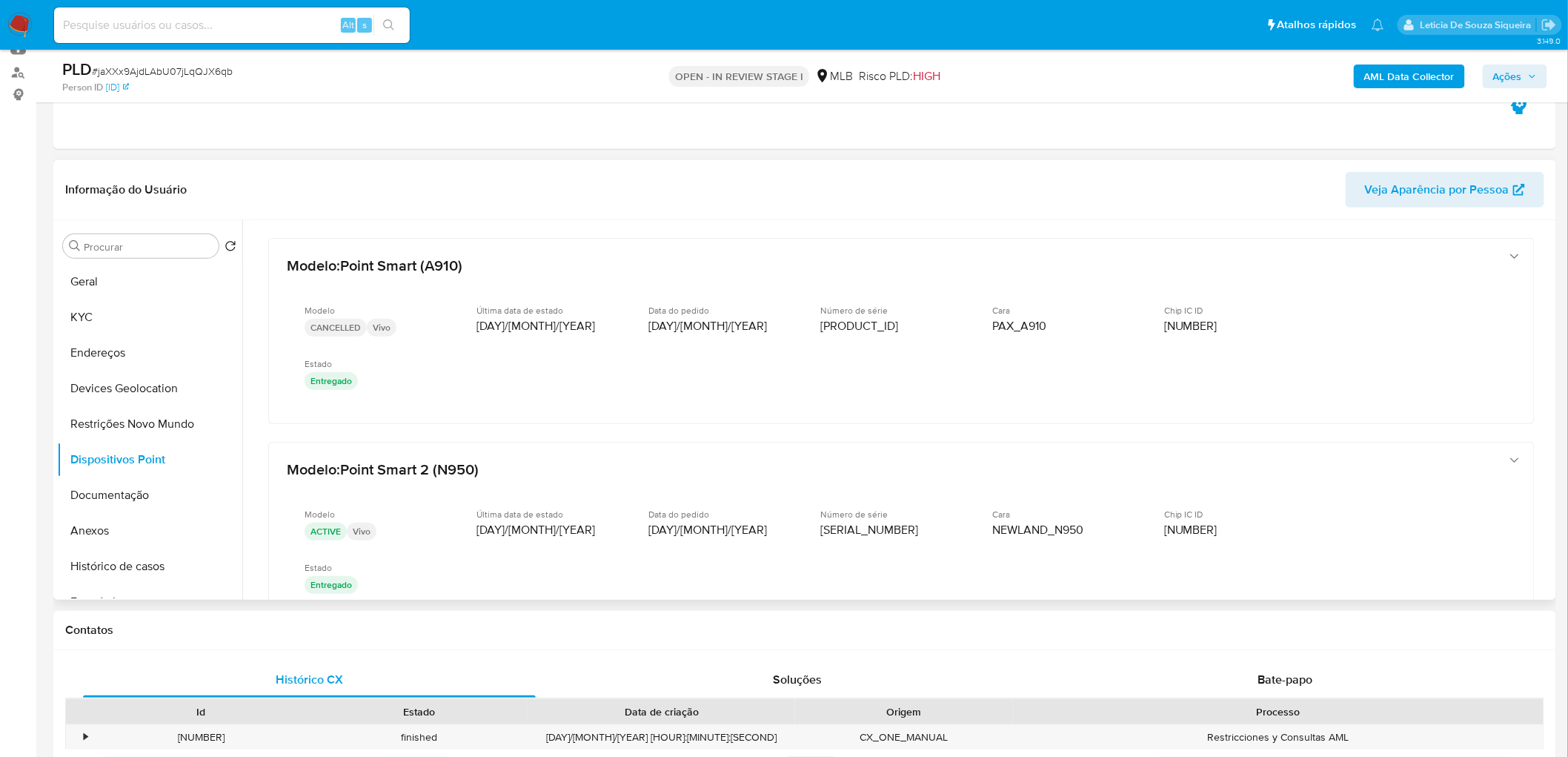 type 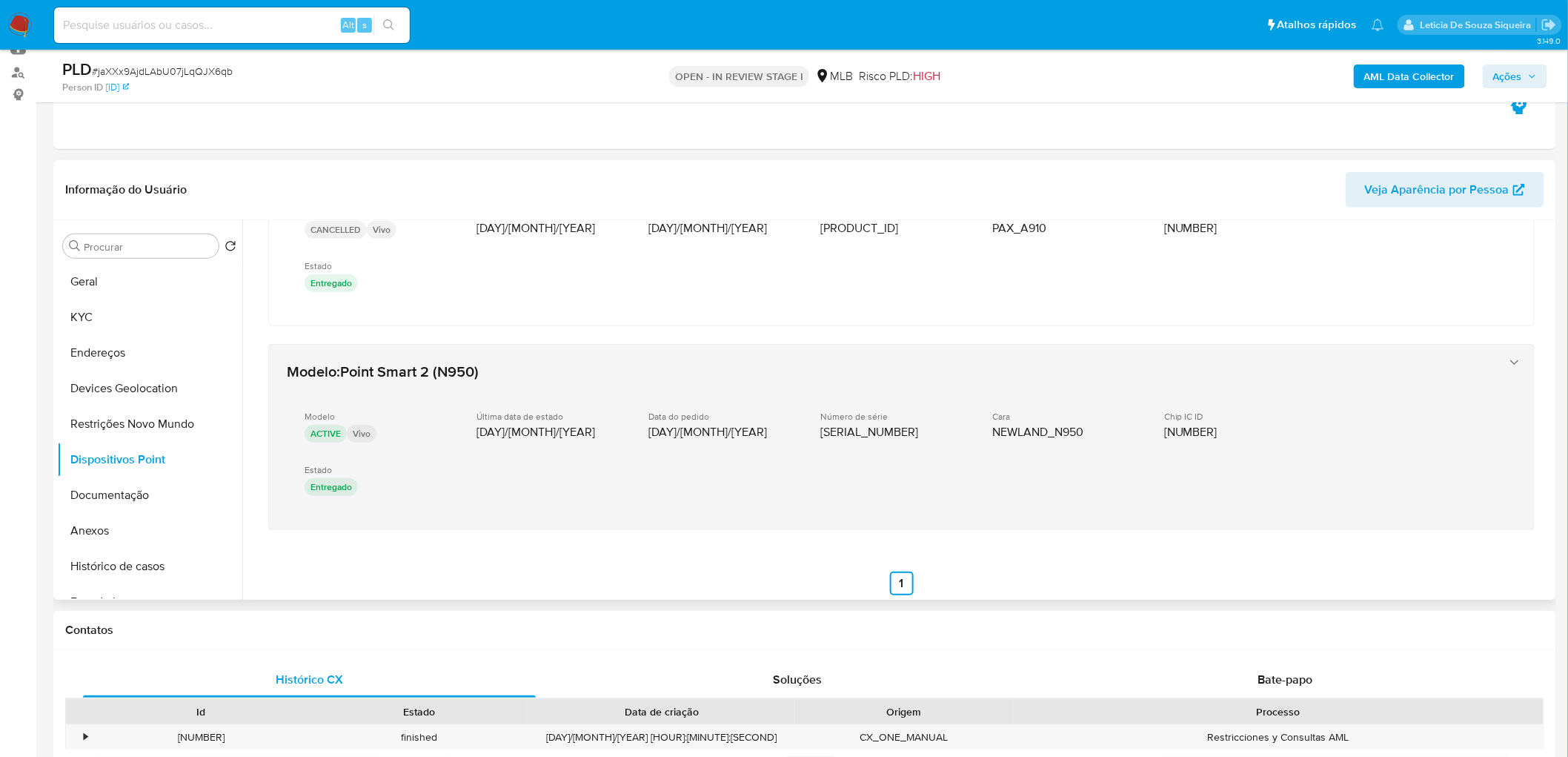 scroll, scrollTop: 116, scrollLeft: 0, axis: vertical 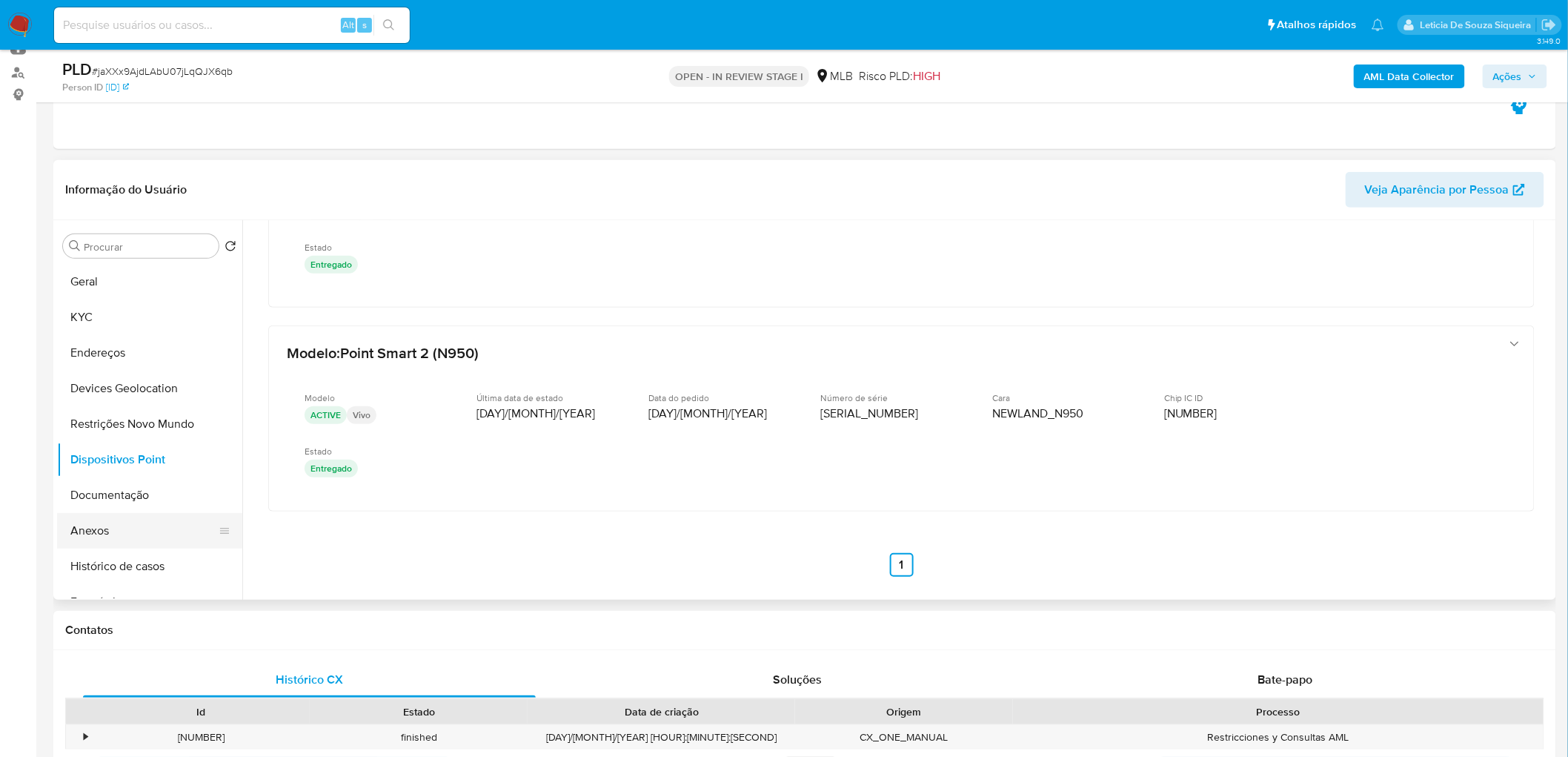 click on "Anexos" at bounding box center (144, 531) 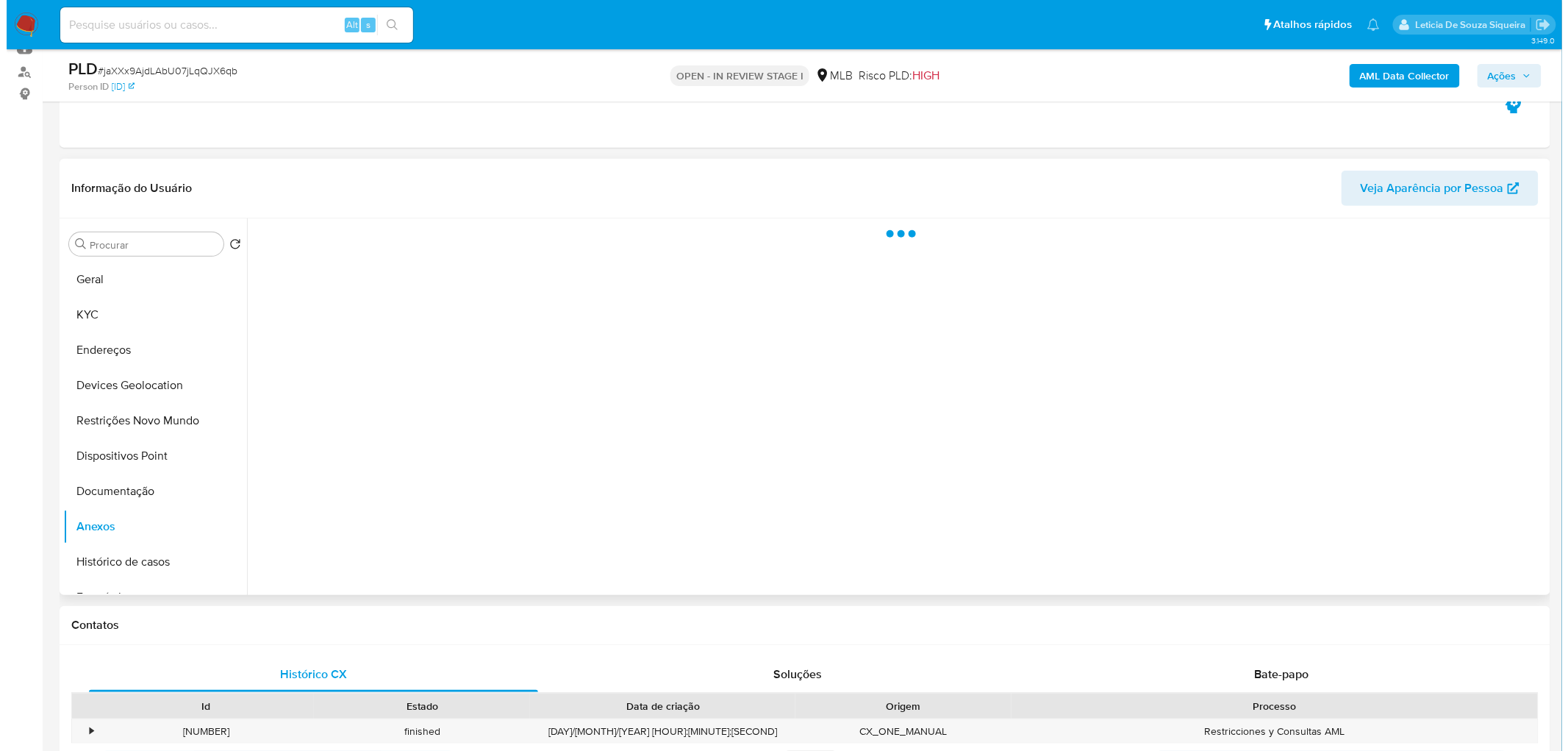 scroll, scrollTop: 0, scrollLeft: 0, axis: both 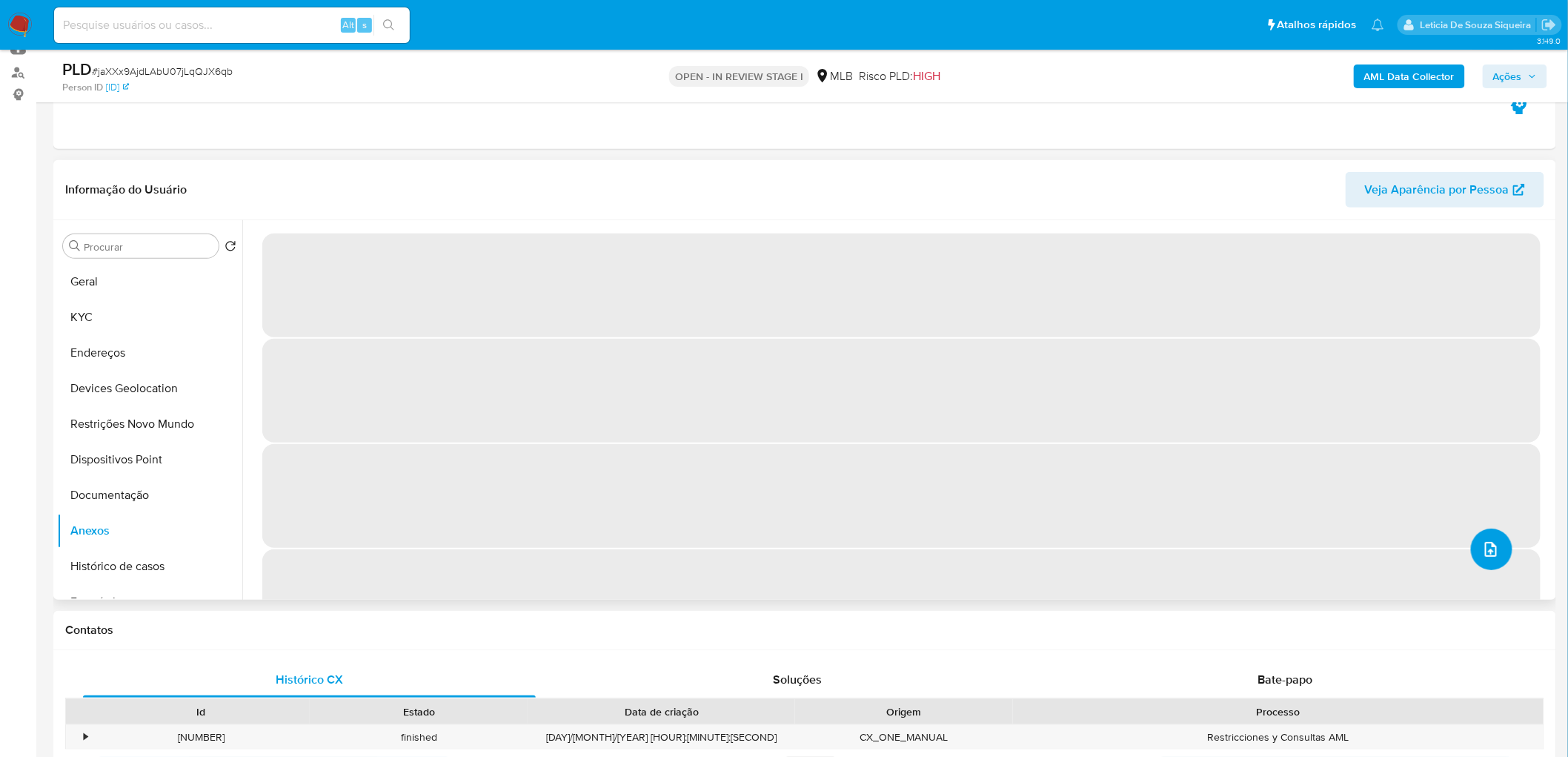 click 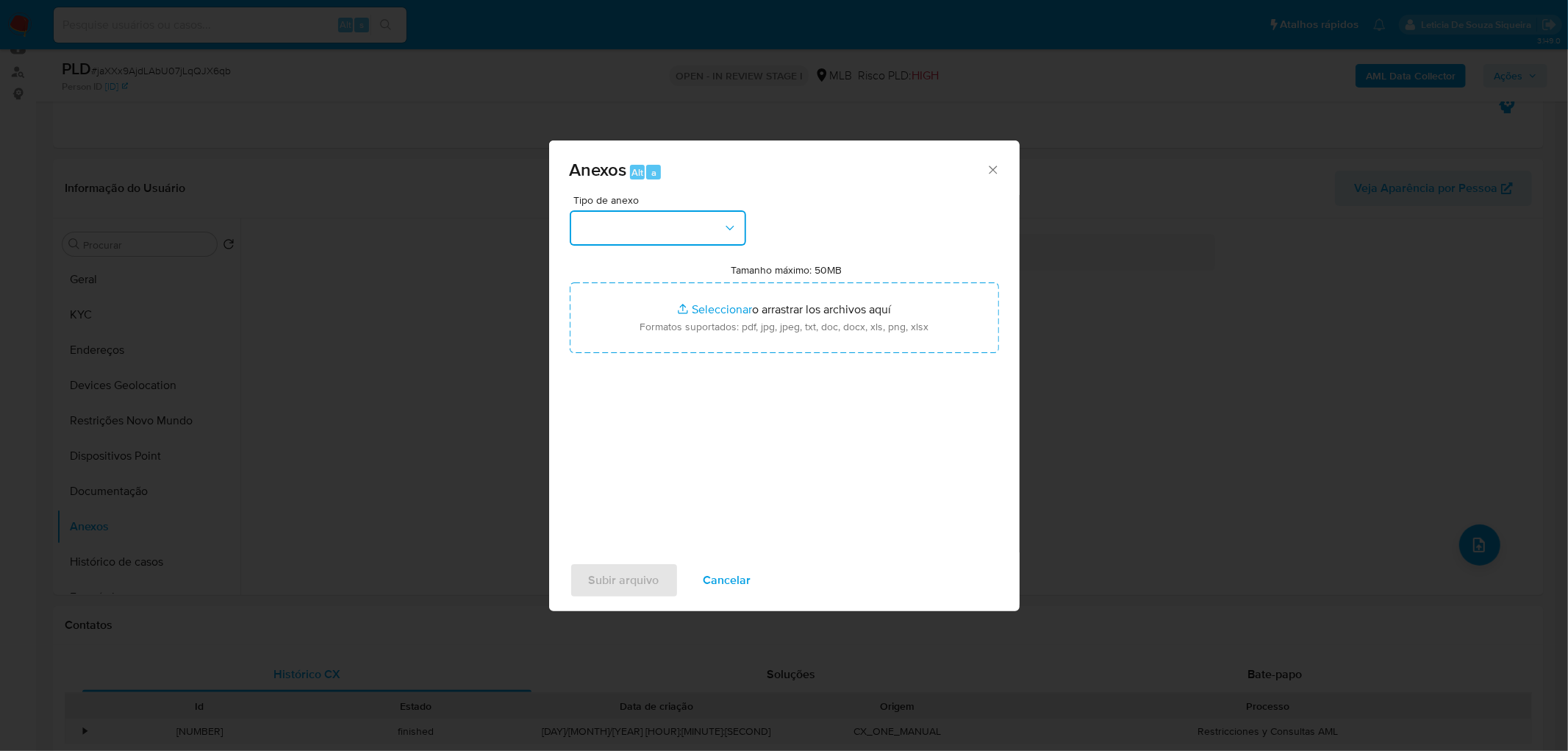 click at bounding box center [658, 228] 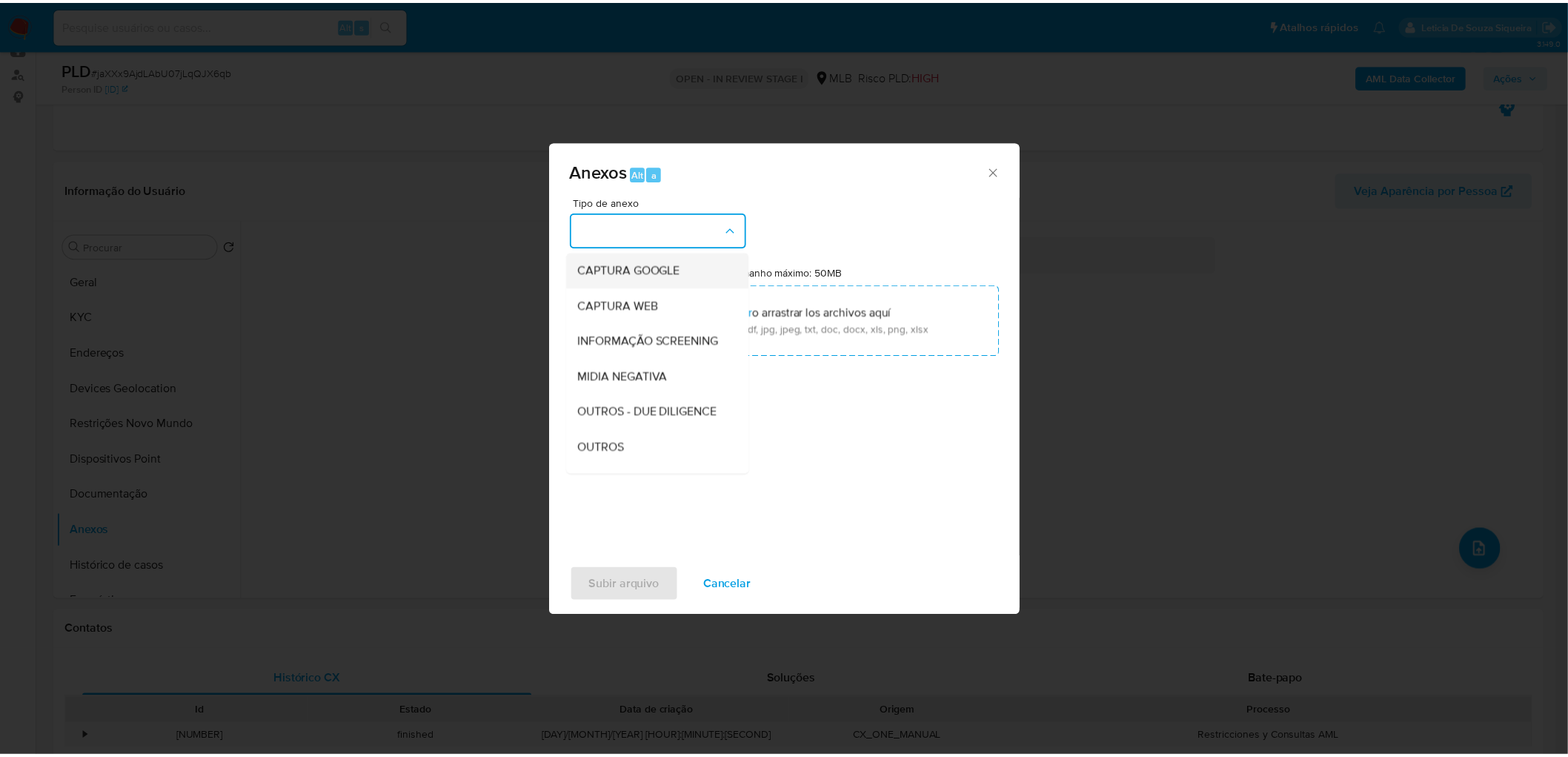 scroll, scrollTop: 165, scrollLeft: 0, axis: vertical 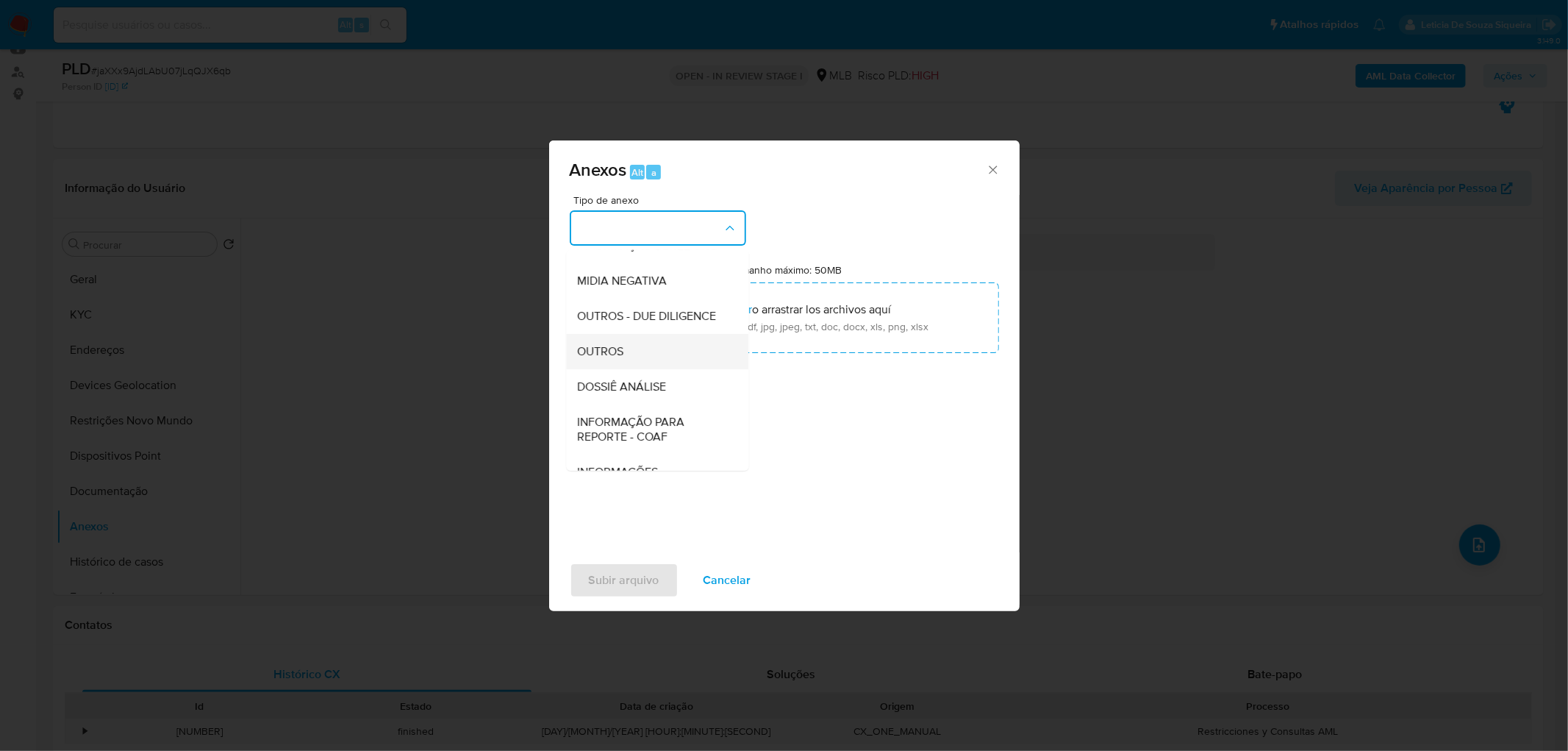 click on "OUTROS" at bounding box center (653, 352) 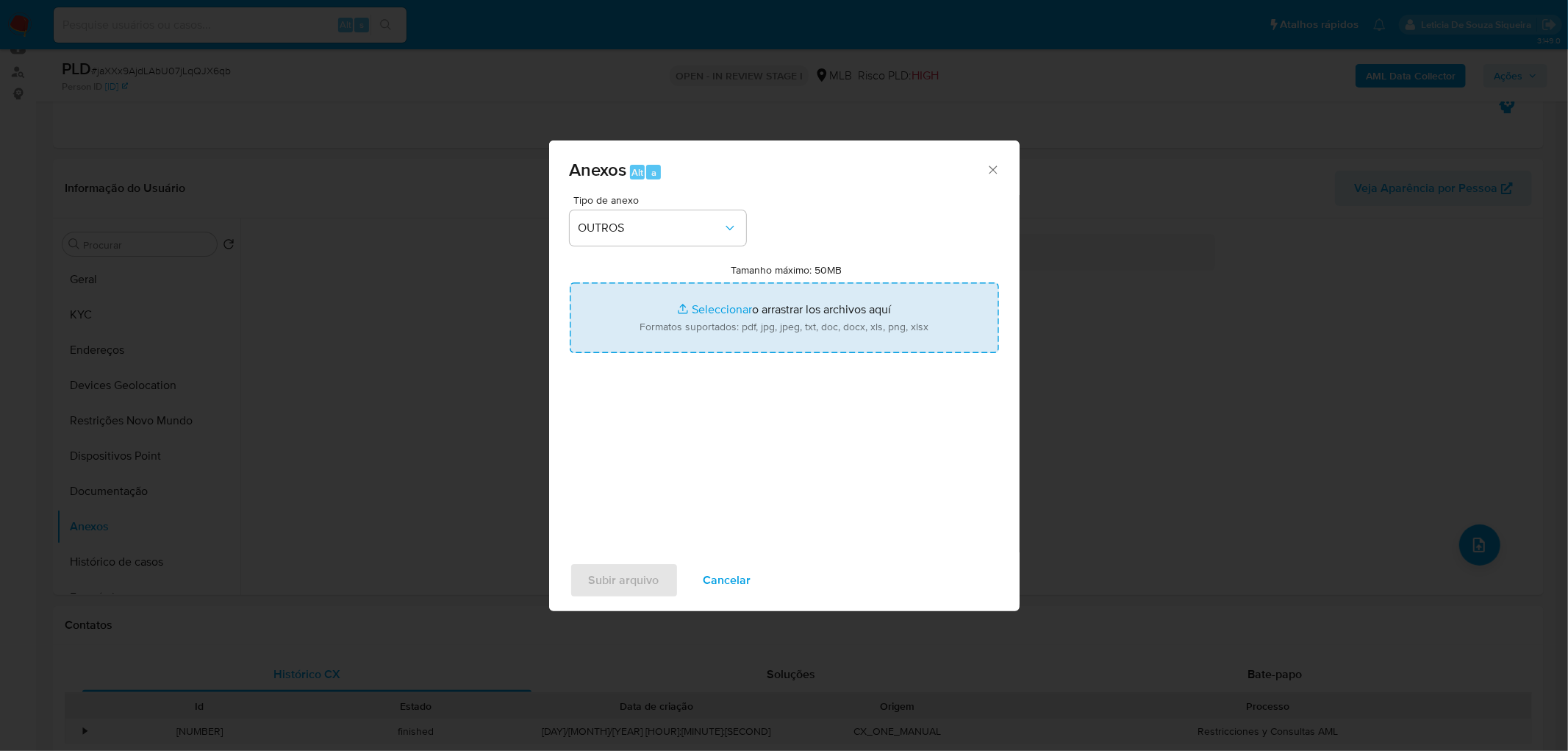 click on "Tamanho máximo: 50MB Seleccionar archivos" at bounding box center [784, 318] 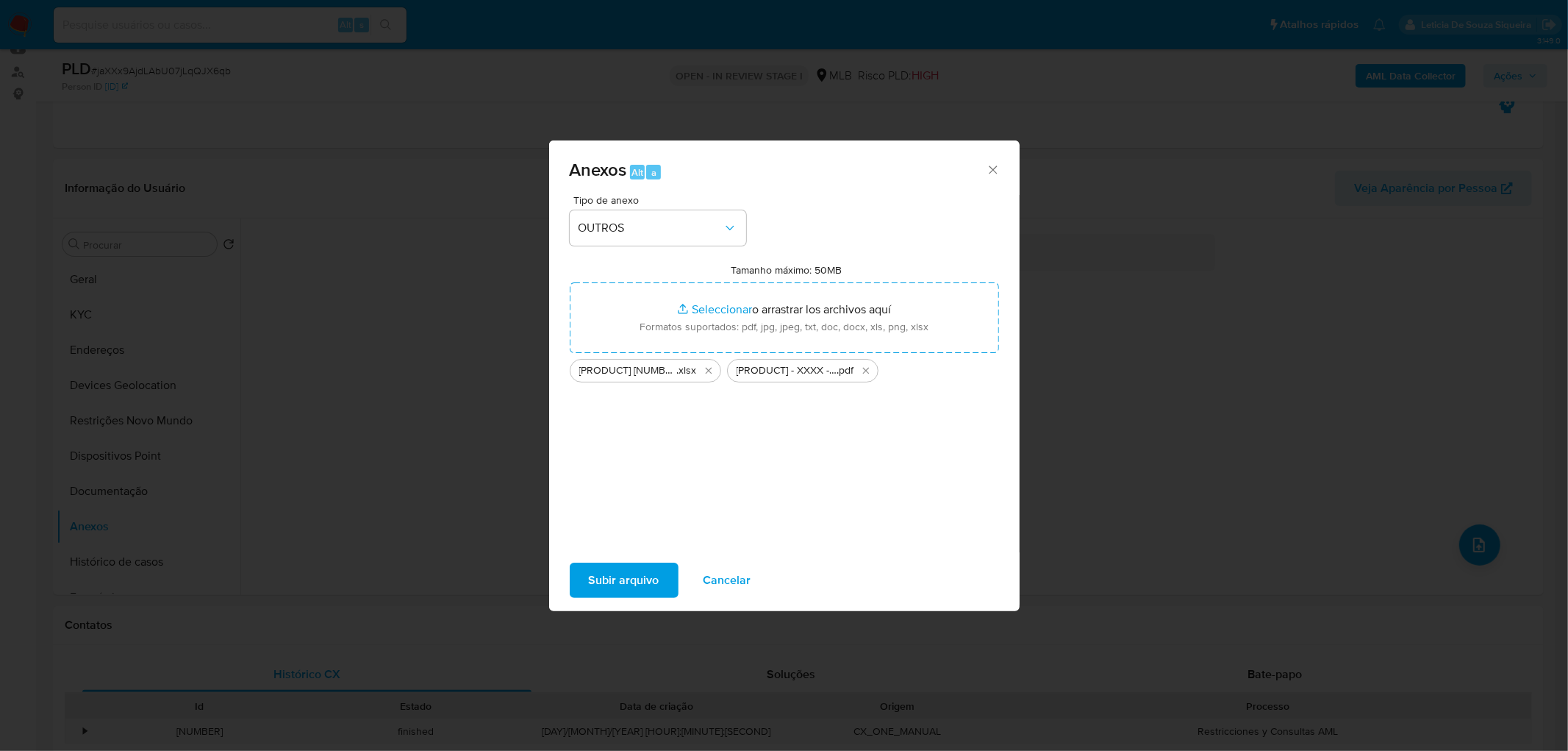 click on "Subir arquivo" at bounding box center (624, 580) 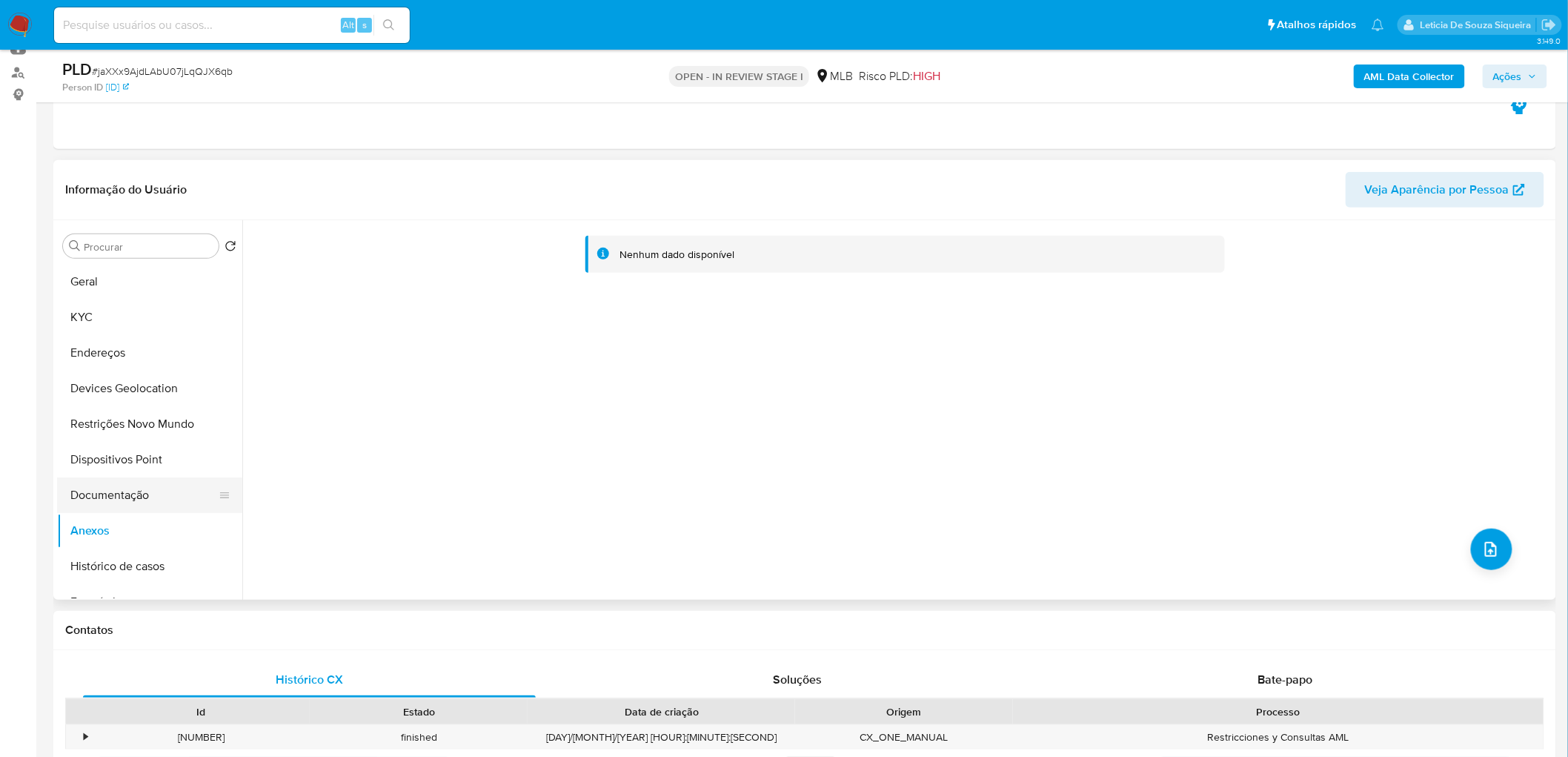 click on "Documentação" at bounding box center (144, 495) 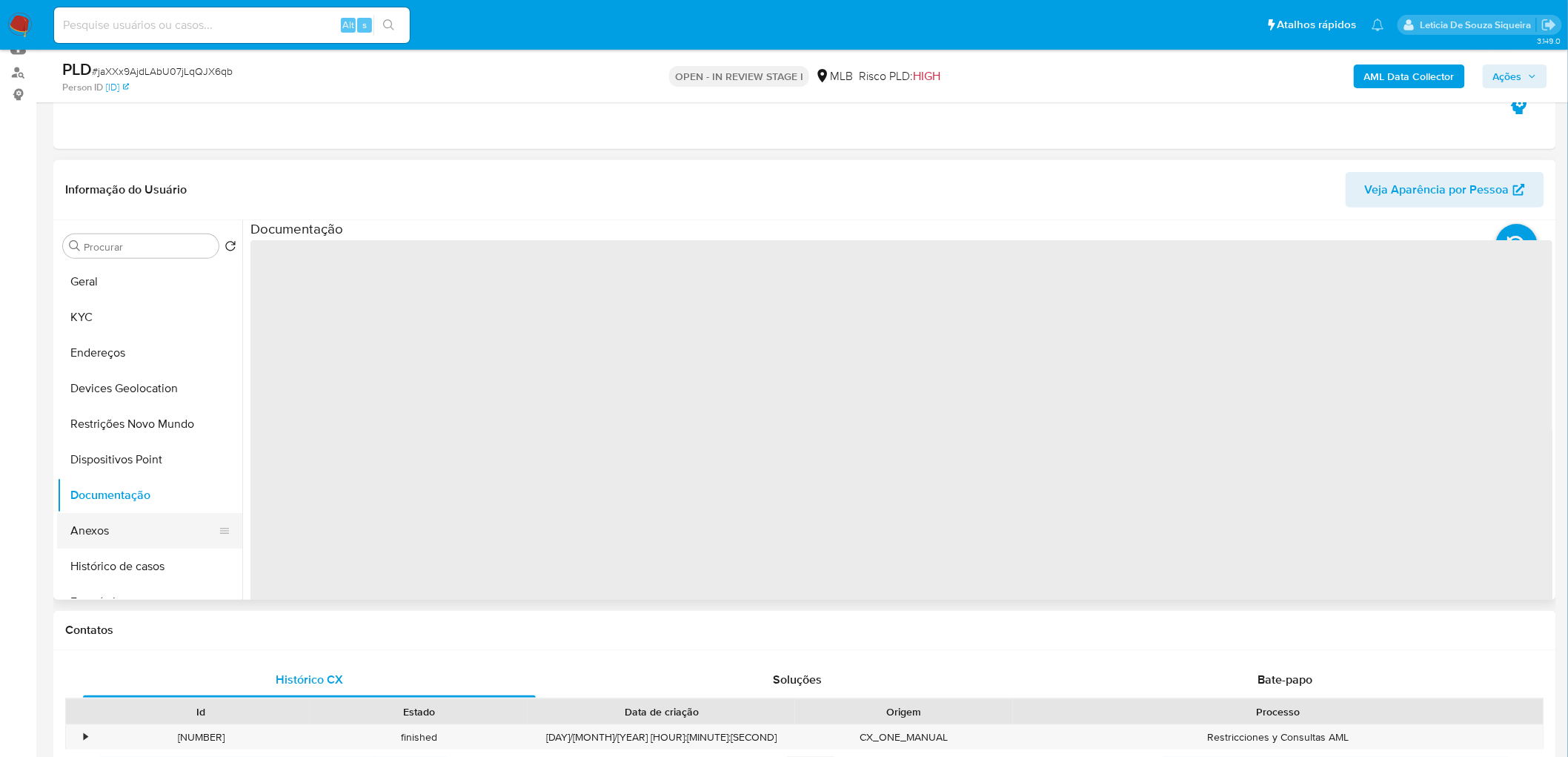 click on "Anexos" at bounding box center [144, 531] 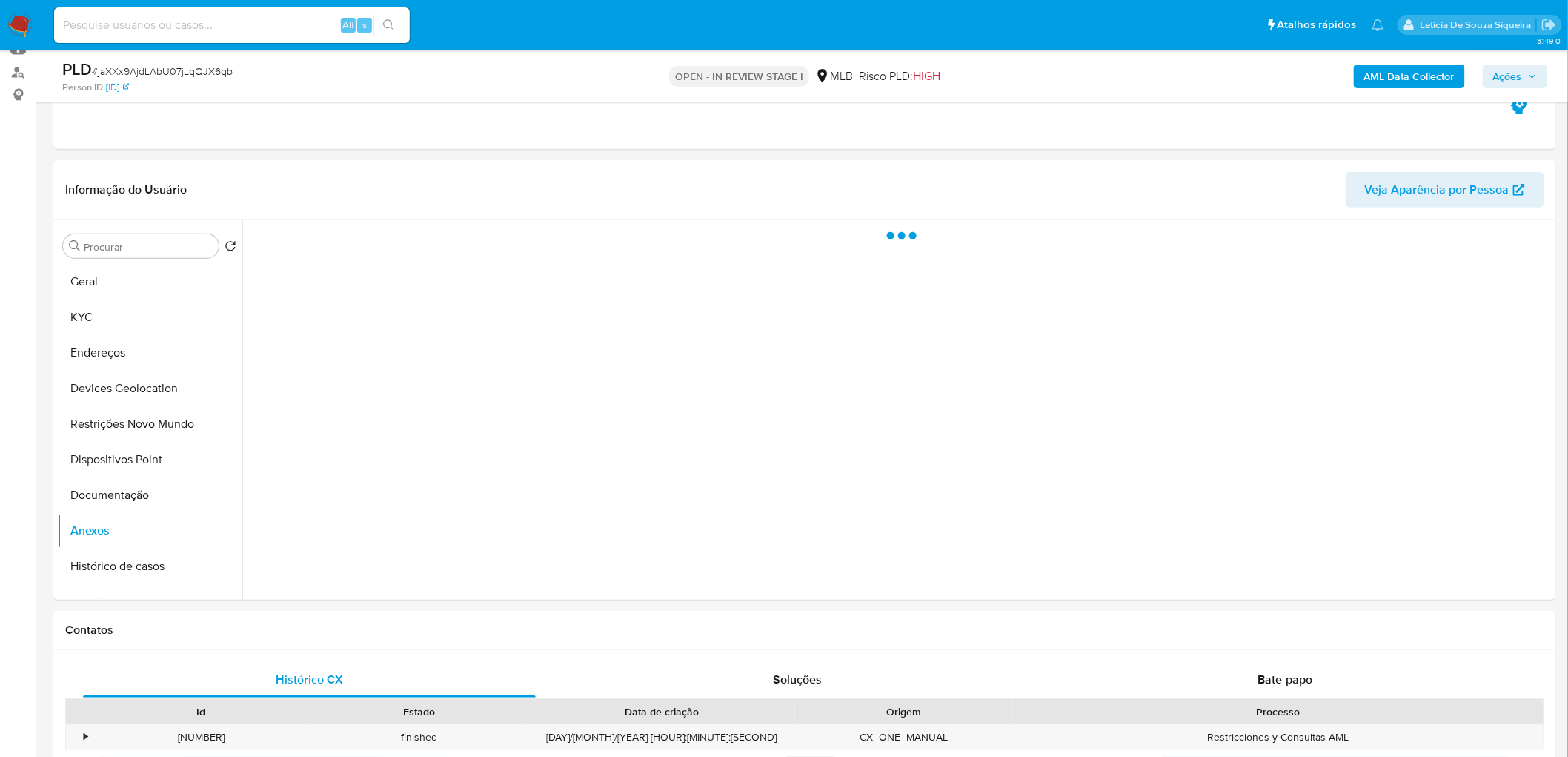 click on "Ações" at bounding box center (1507, 76) 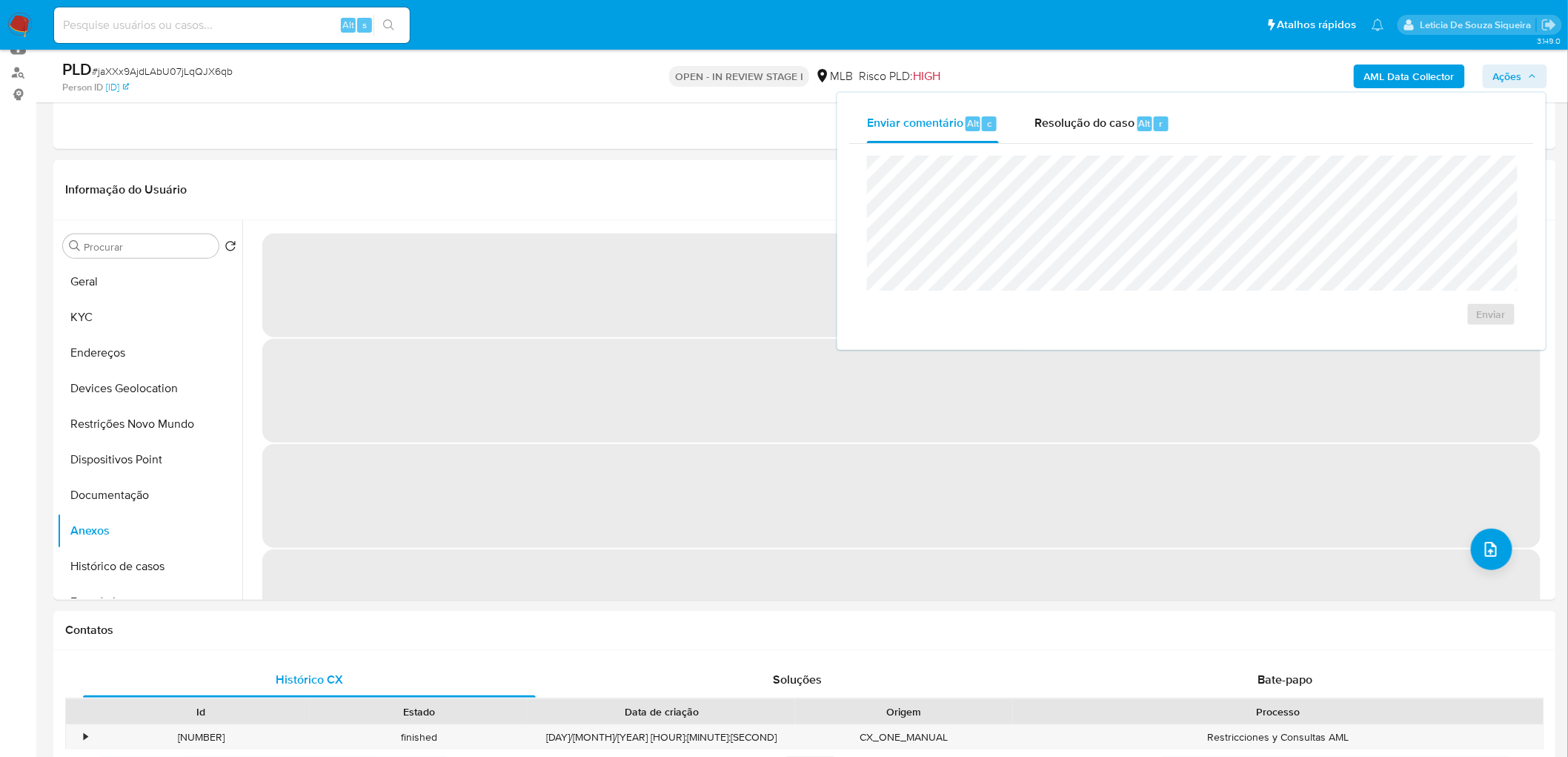 drag, startPoint x: 1072, startPoint y: 122, endPoint x: 1069, endPoint y: 152, distance: 30.149627 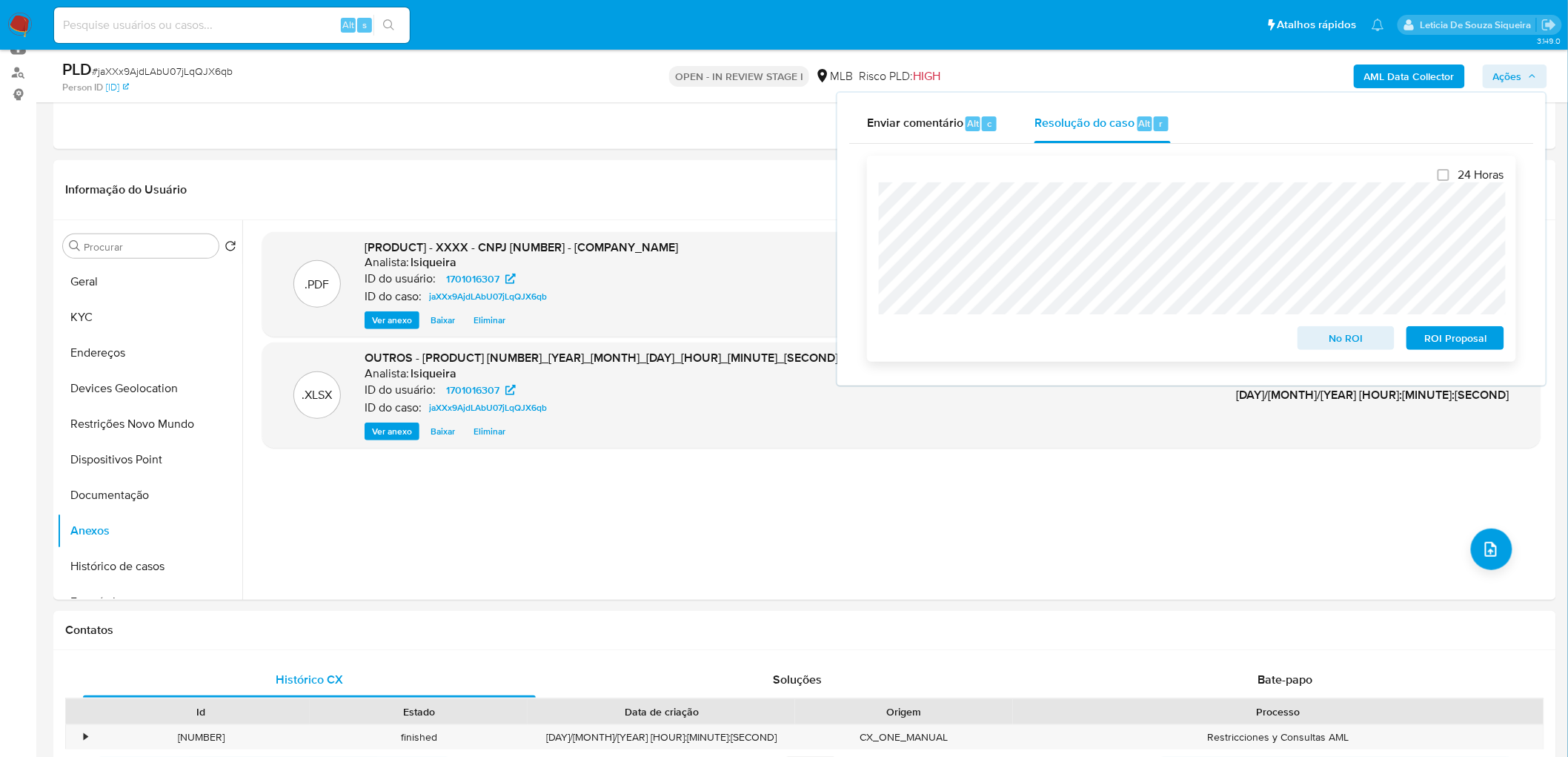 click on "ROI Proposal" at bounding box center [1455, 338] 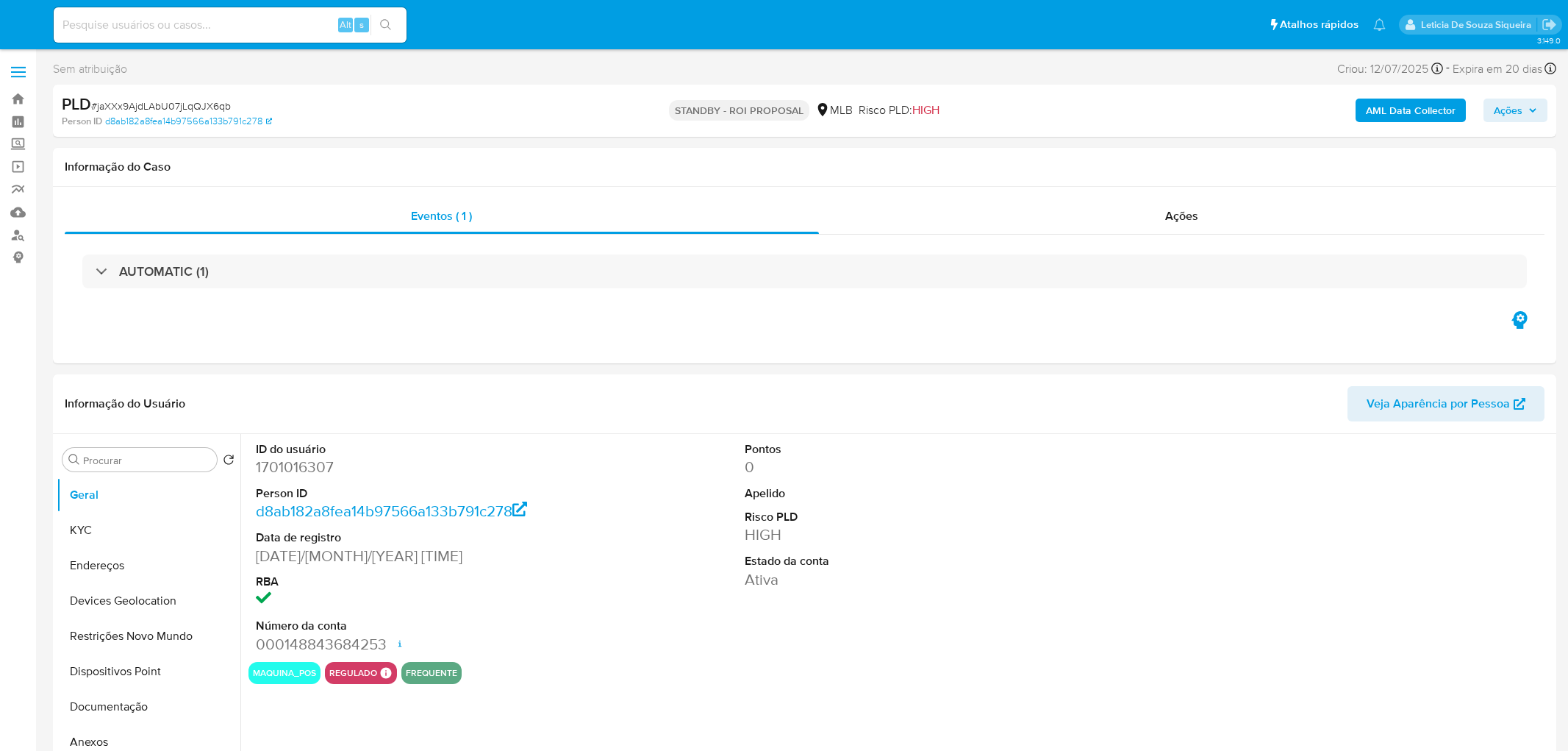 select on "10" 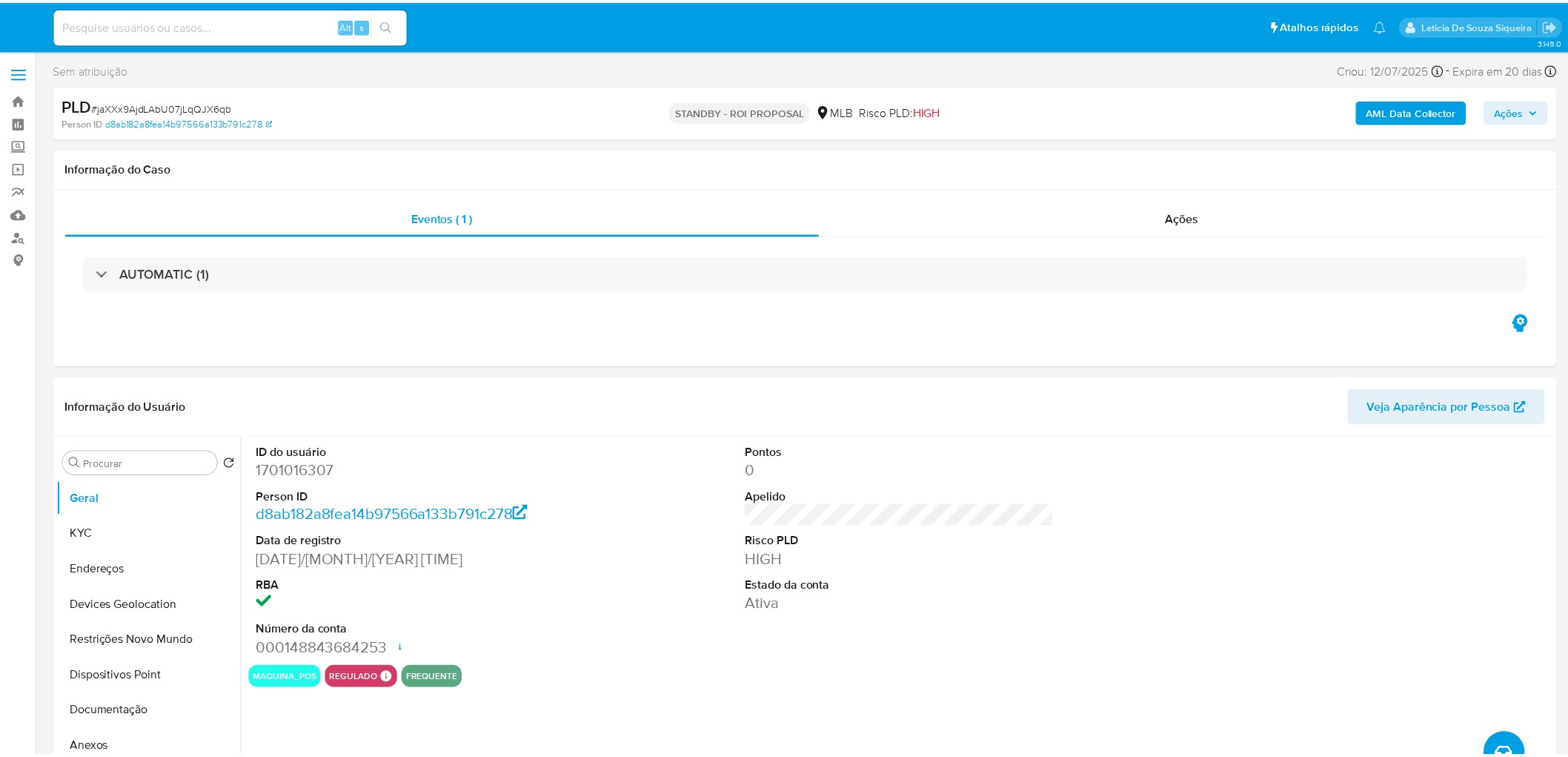 scroll, scrollTop: 0, scrollLeft: 0, axis: both 